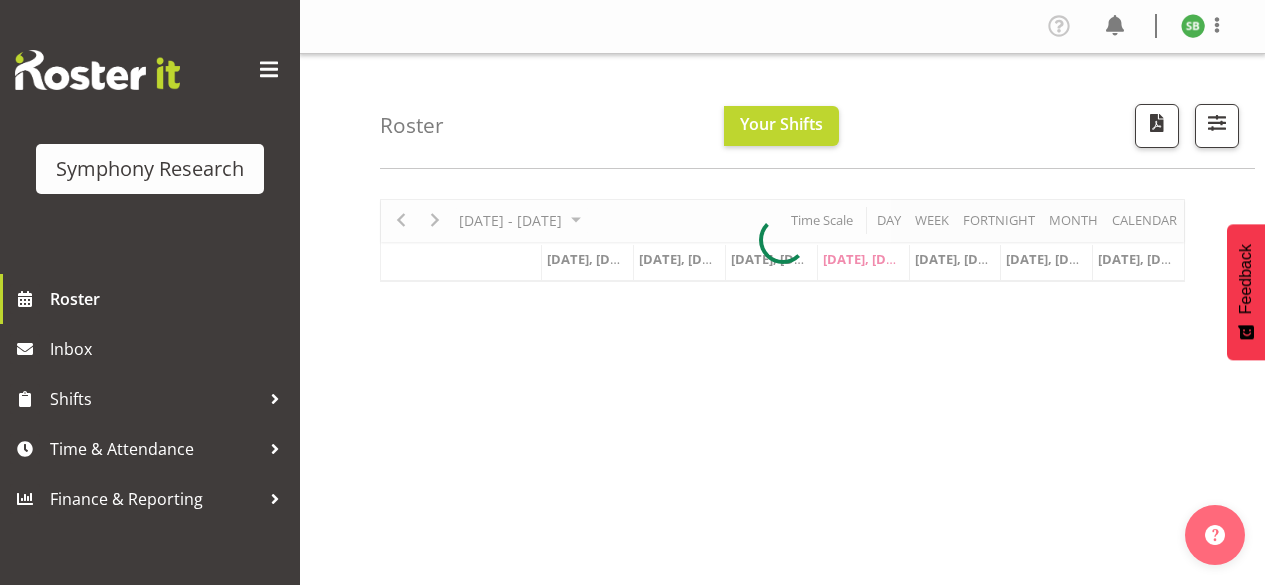 scroll, scrollTop: 0, scrollLeft: 0, axis: both 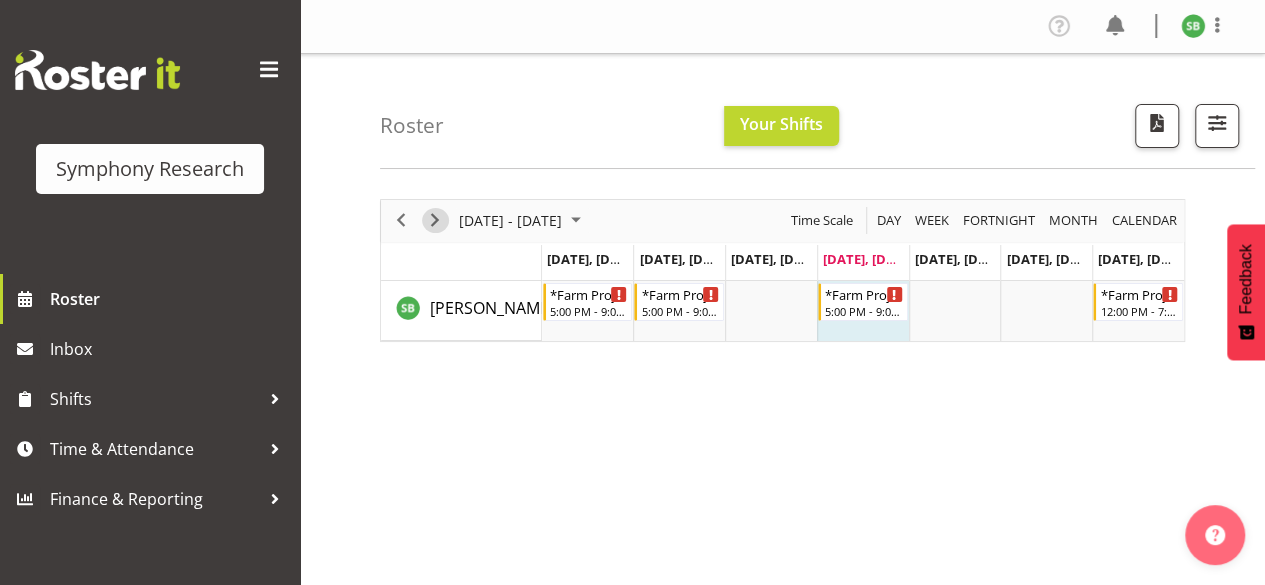 click at bounding box center [435, 220] 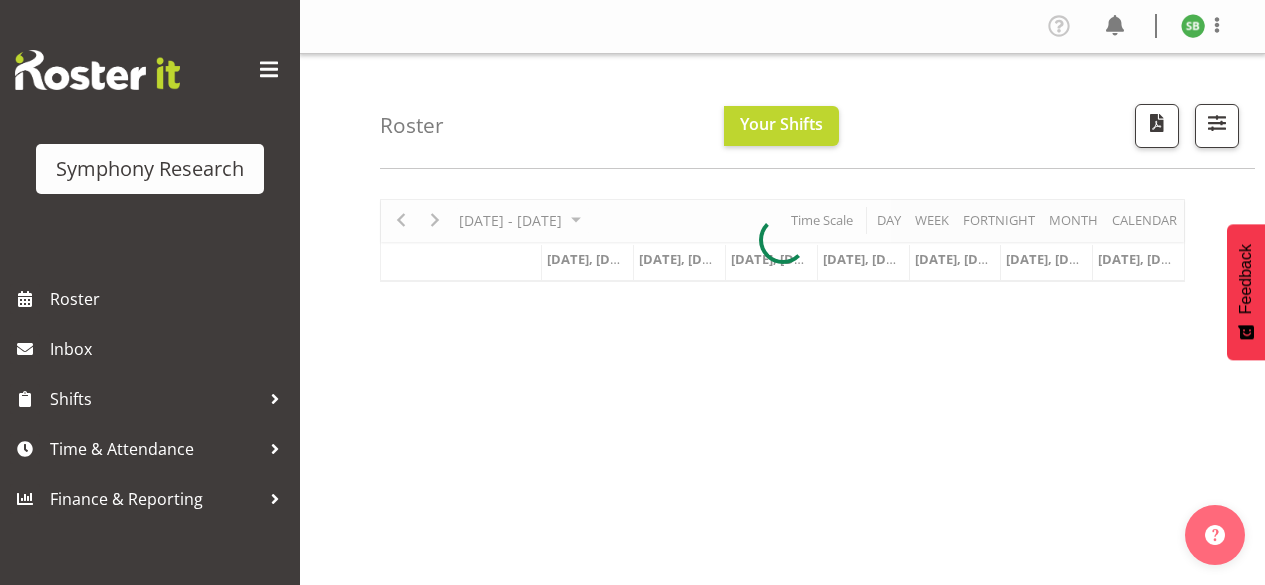 scroll, scrollTop: 0, scrollLeft: 0, axis: both 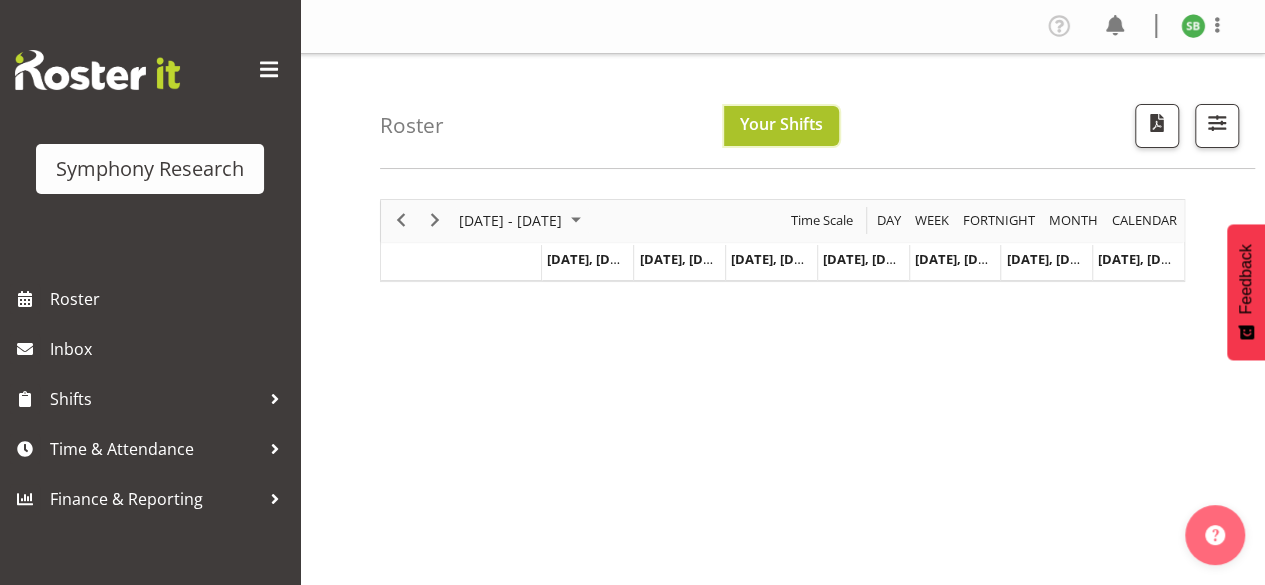 click on "Your Shifts" at bounding box center (781, 124) 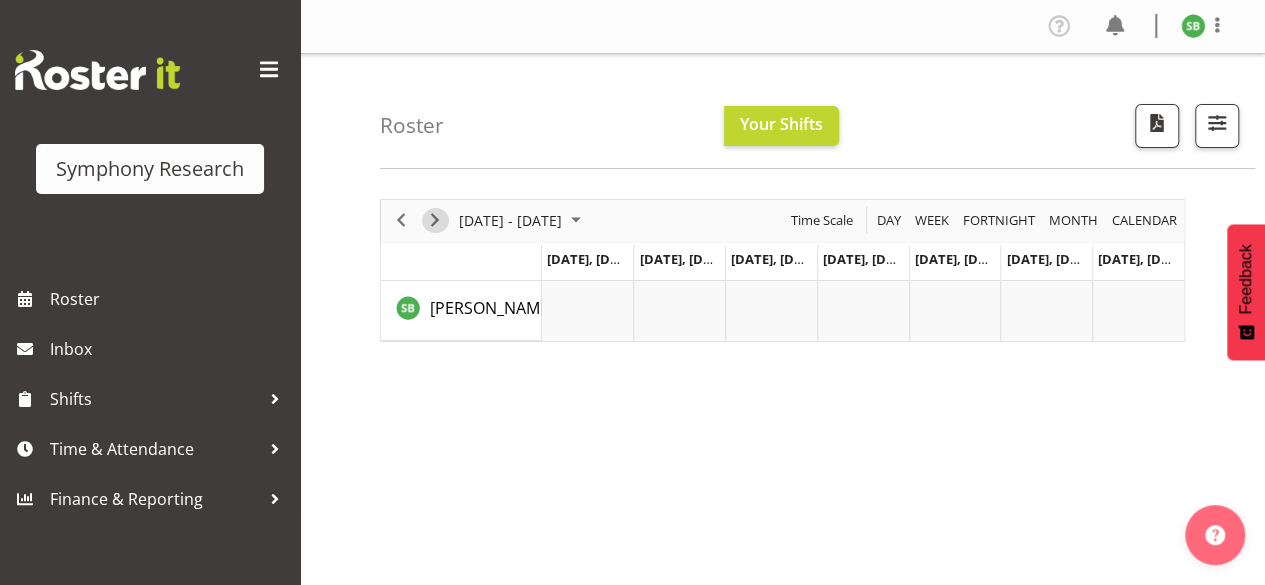 click at bounding box center (435, 220) 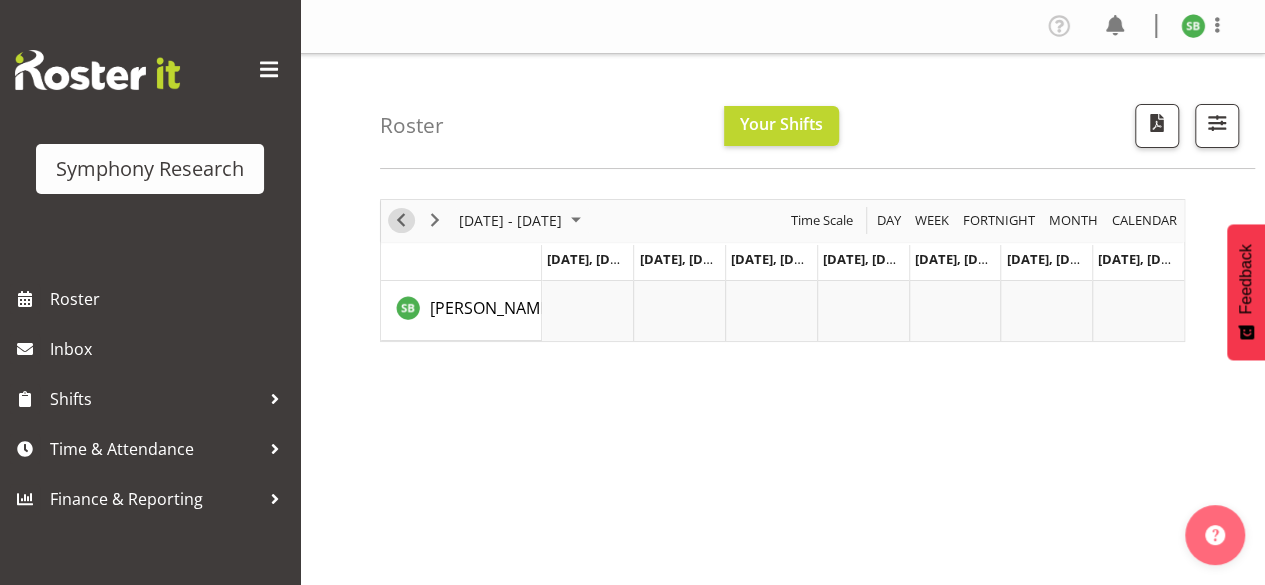 click at bounding box center (401, 220) 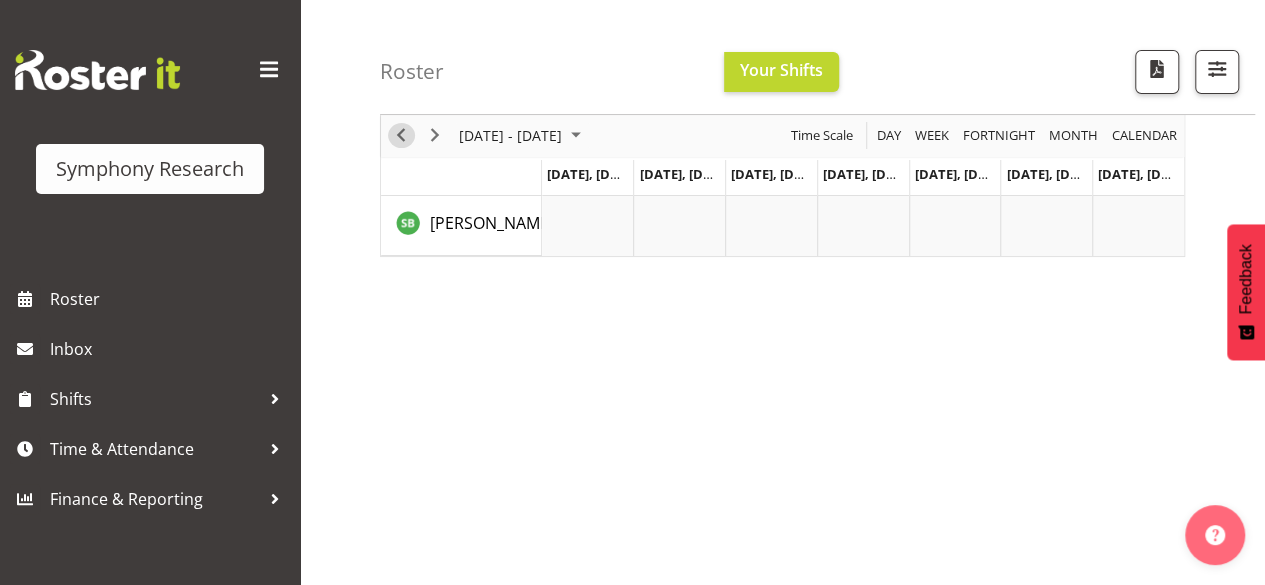 scroll, scrollTop: 0, scrollLeft: 0, axis: both 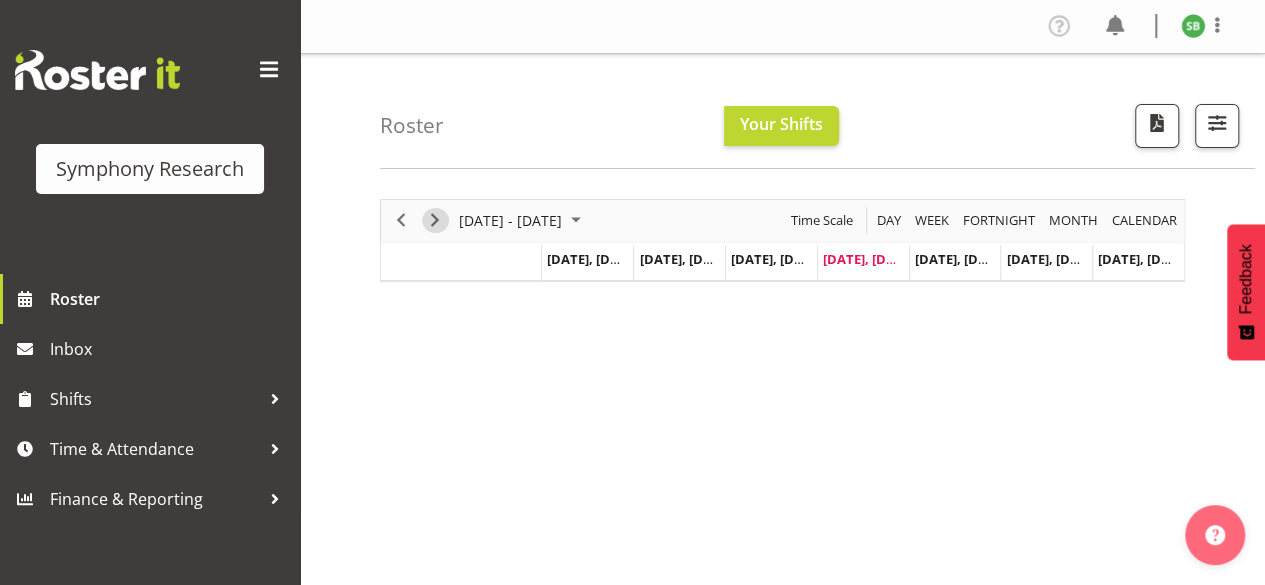 click at bounding box center (435, 220) 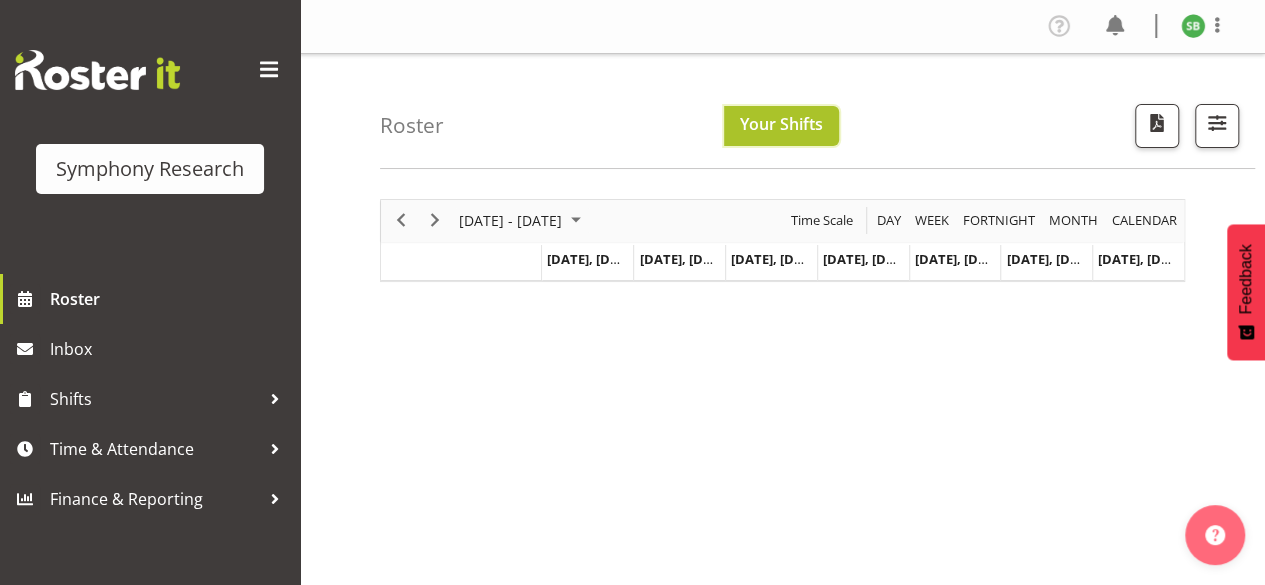 click on "Your Shifts" at bounding box center (781, 124) 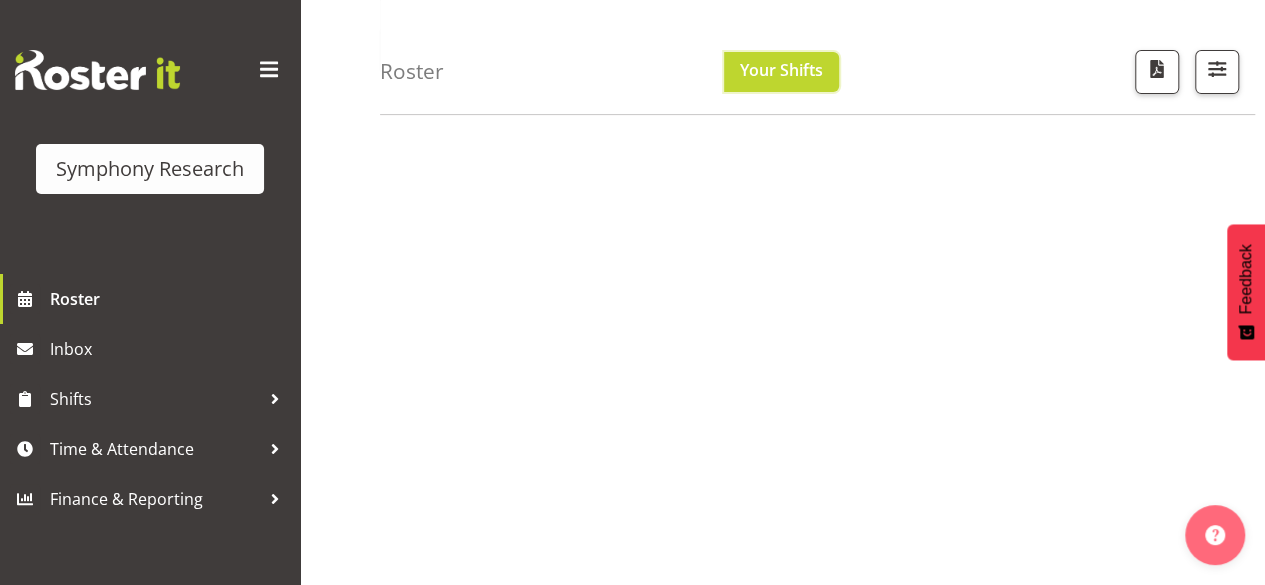 scroll, scrollTop: 274, scrollLeft: 0, axis: vertical 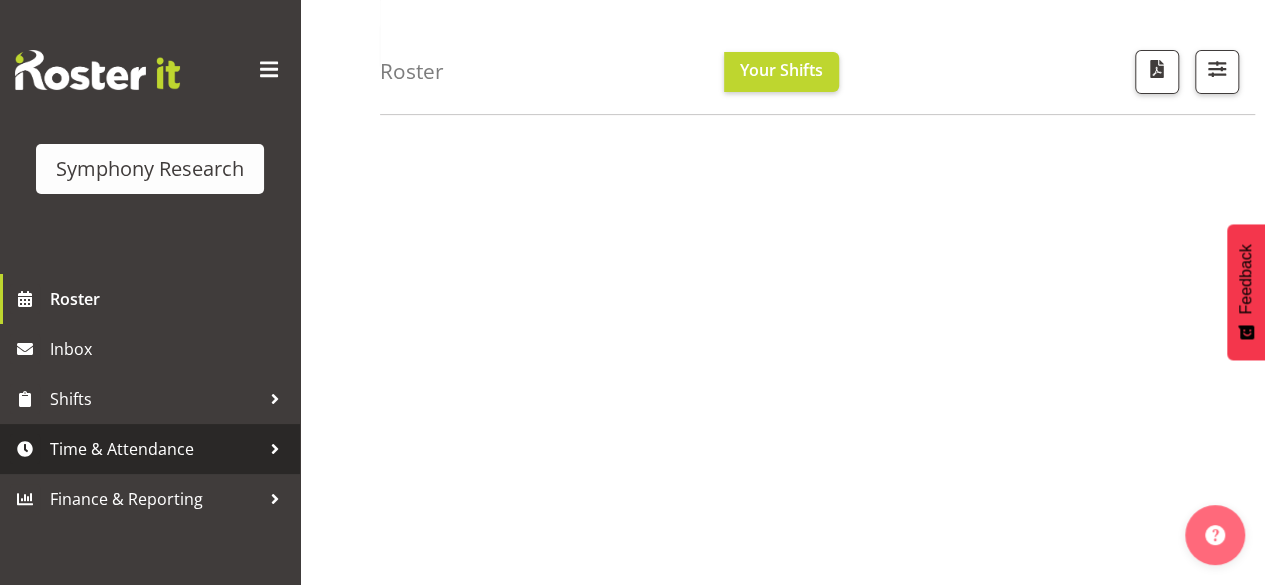 click on "Time & Attendance" at bounding box center [155, 449] 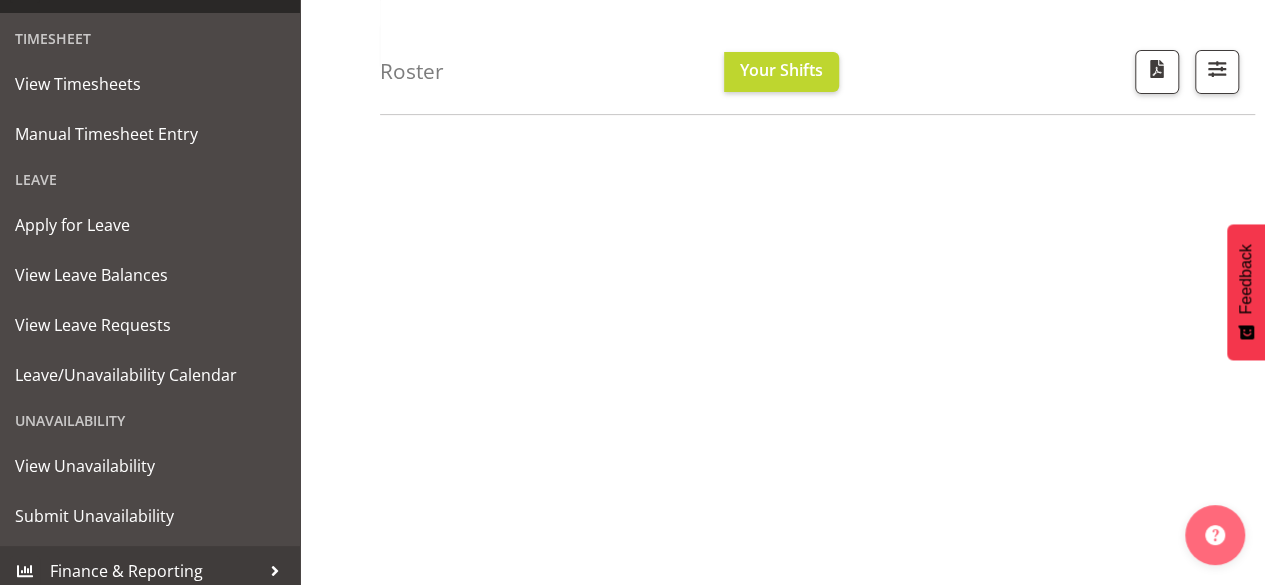 scroll, scrollTop: 472, scrollLeft: 0, axis: vertical 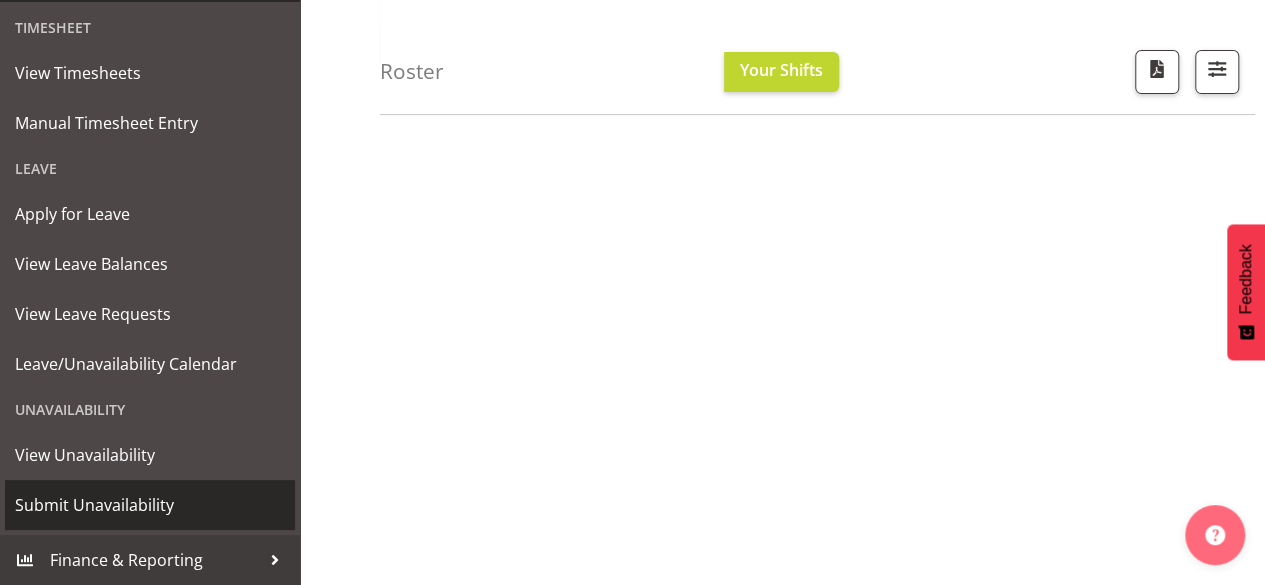 click on "Submit Unavailability" at bounding box center [150, 505] 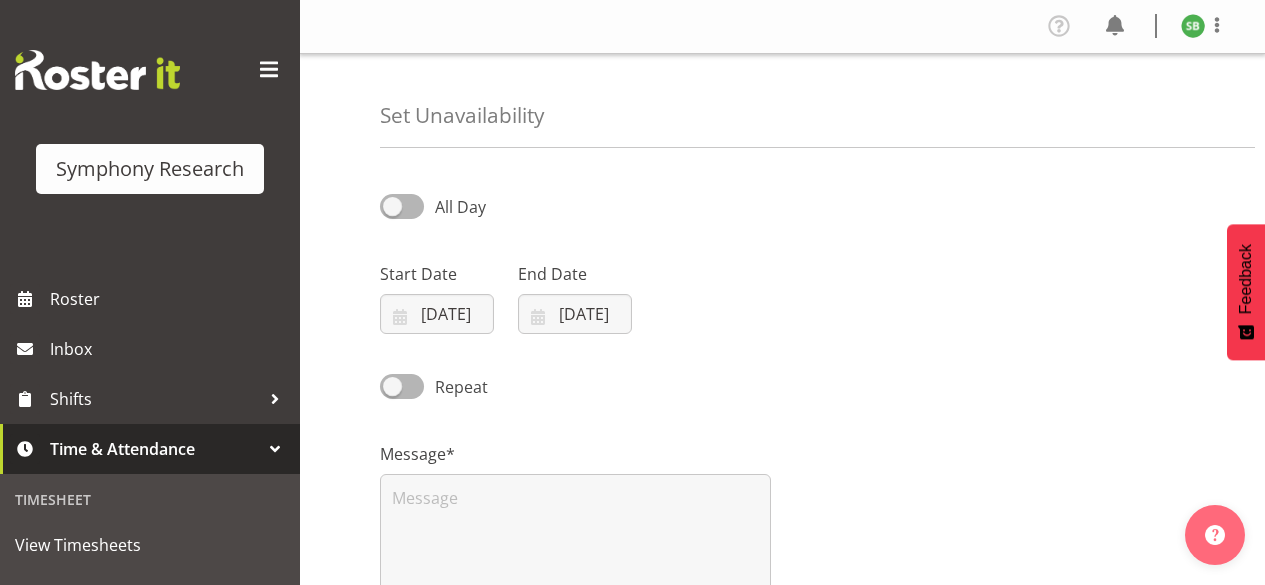 scroll, scrollTop: 0, scrollLeft: 0, axis: both 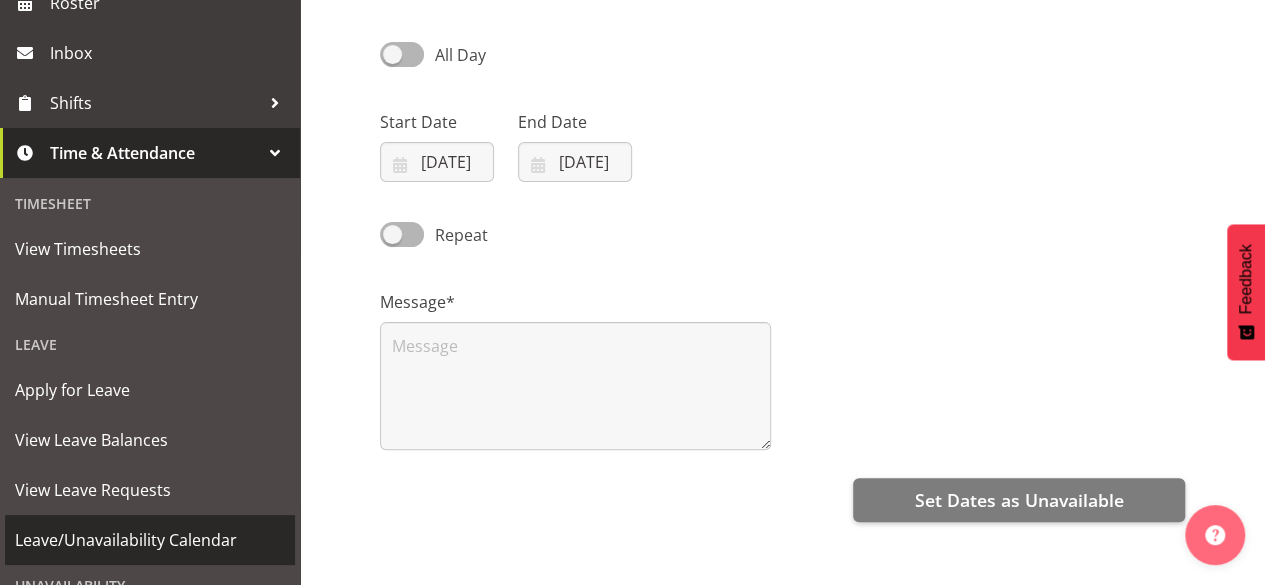 click on "Leave/Unavailability Calendar" at bounding box center (150, 540) 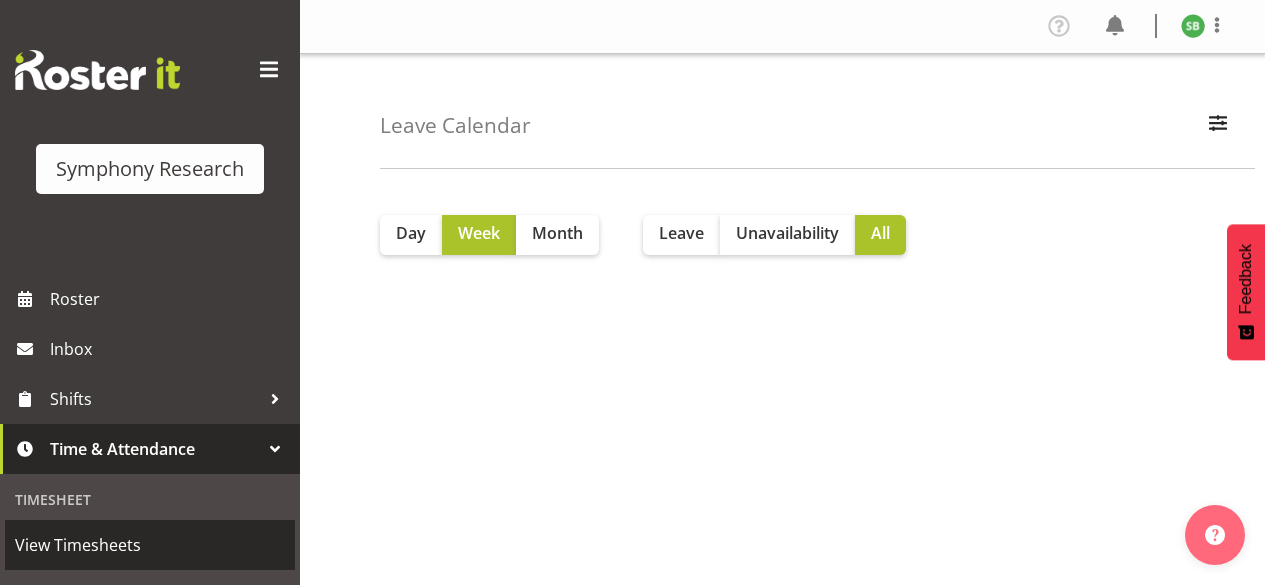 scroll, scrollTop: 0, scrollLeft: 0, axis: both 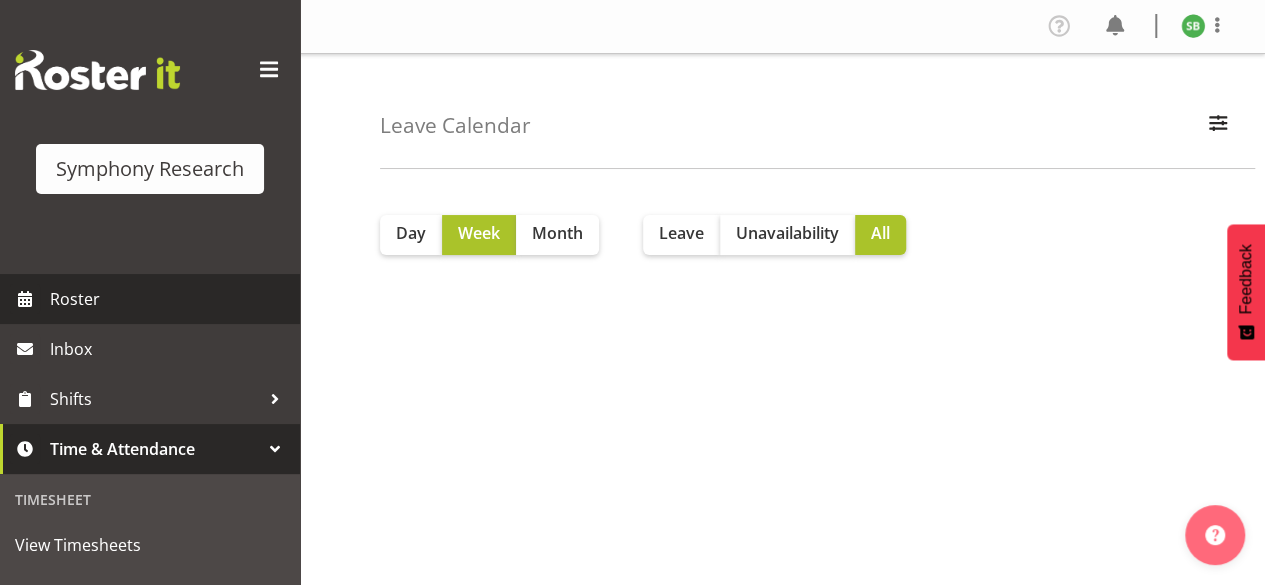 click on "Roster" at bounding box center [170, 299] 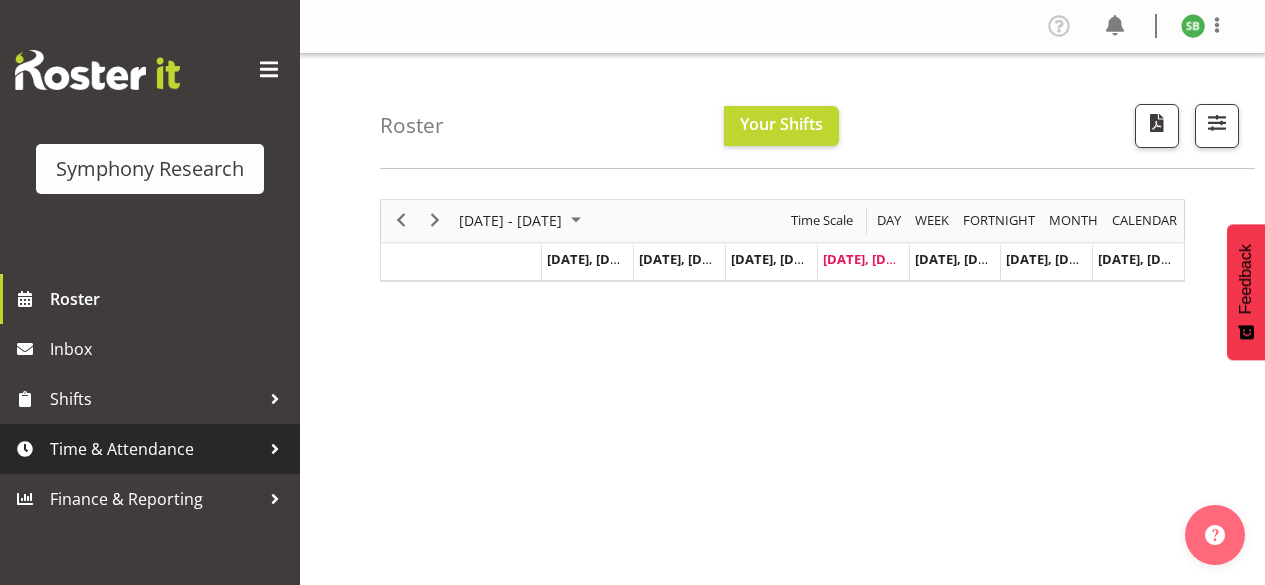scroll, scrollTop: 0, scrollLeft: 0, axis: both 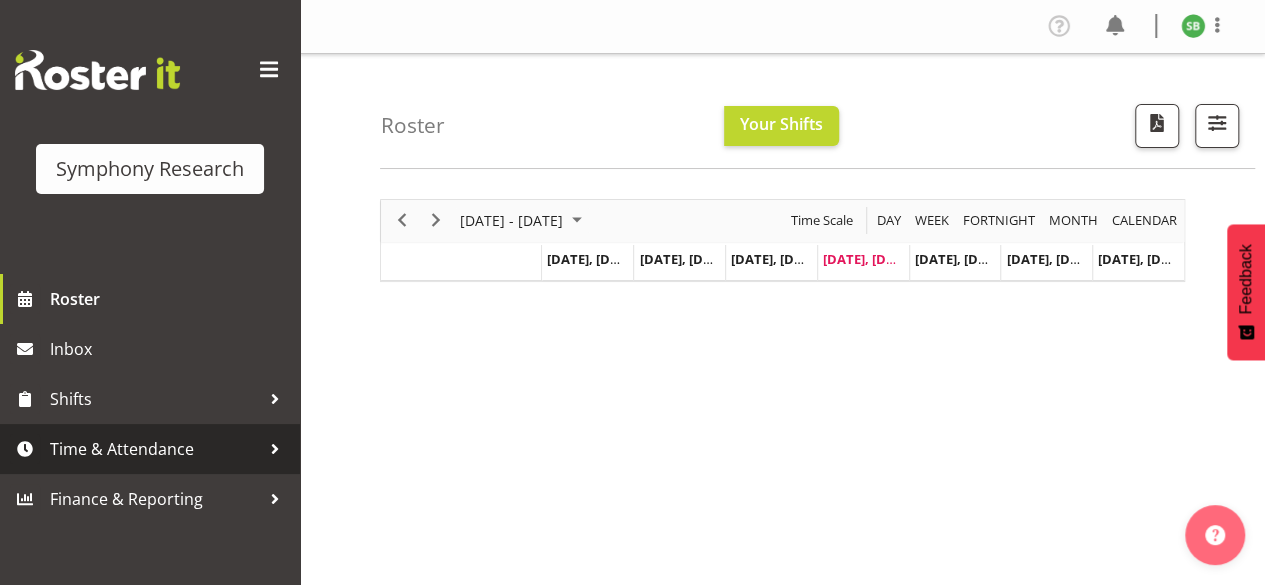 click on "Time & Attendance" at bounding box center (155, 449) 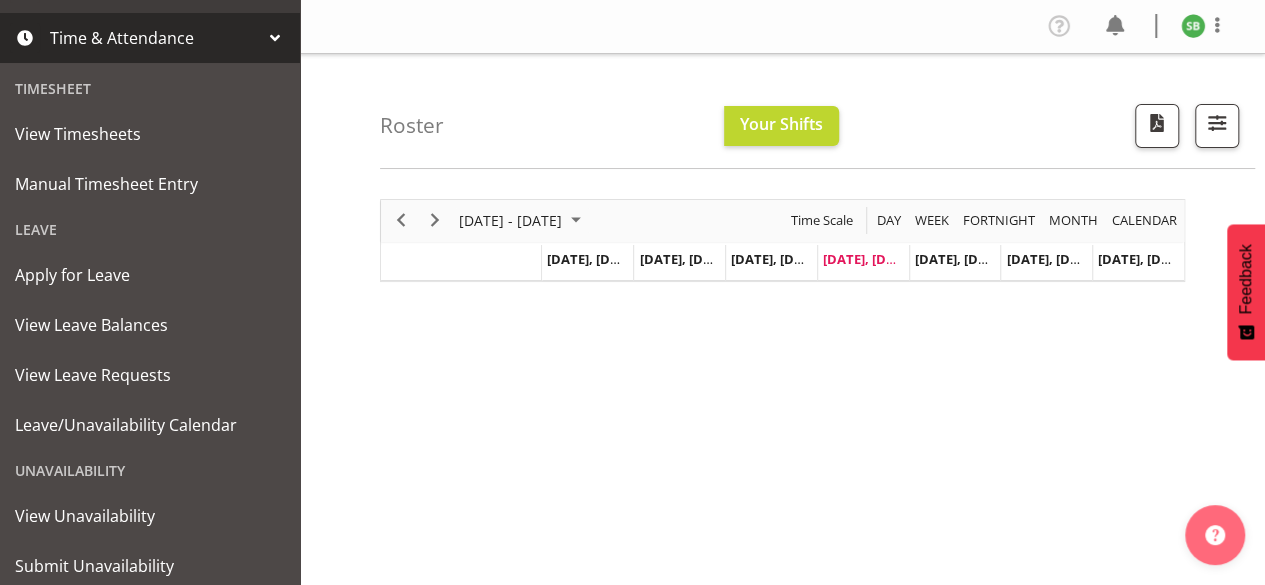 scroll, scrollTop: 472, scrollLeft: 0, axis: vertical 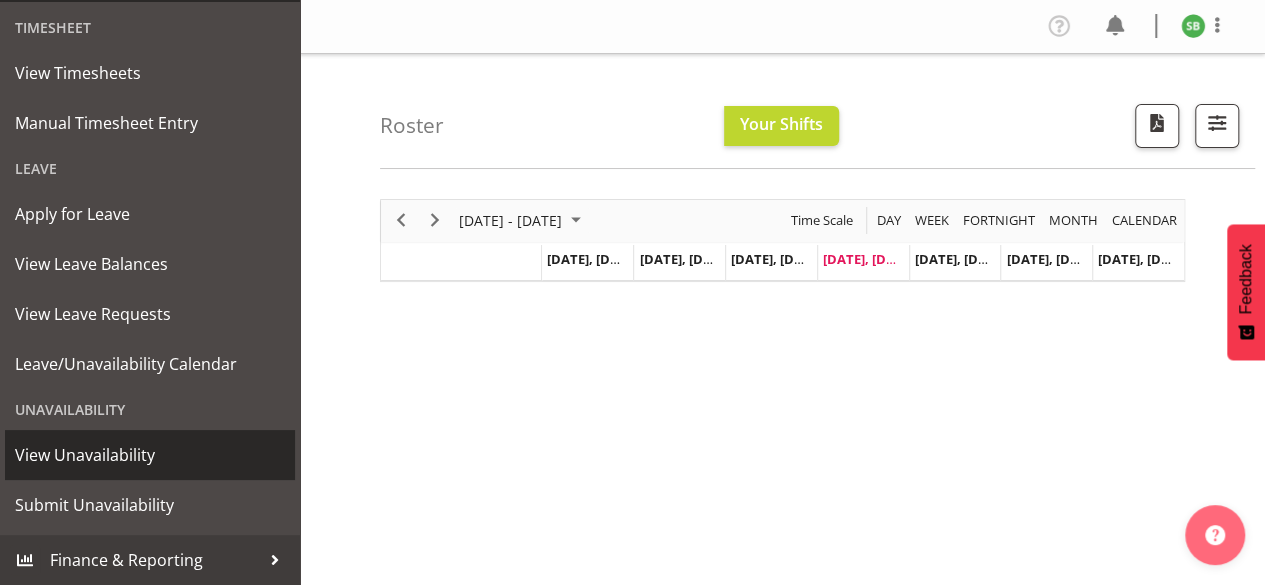 click on "View Unavailability" at bounding box center (150, 455) 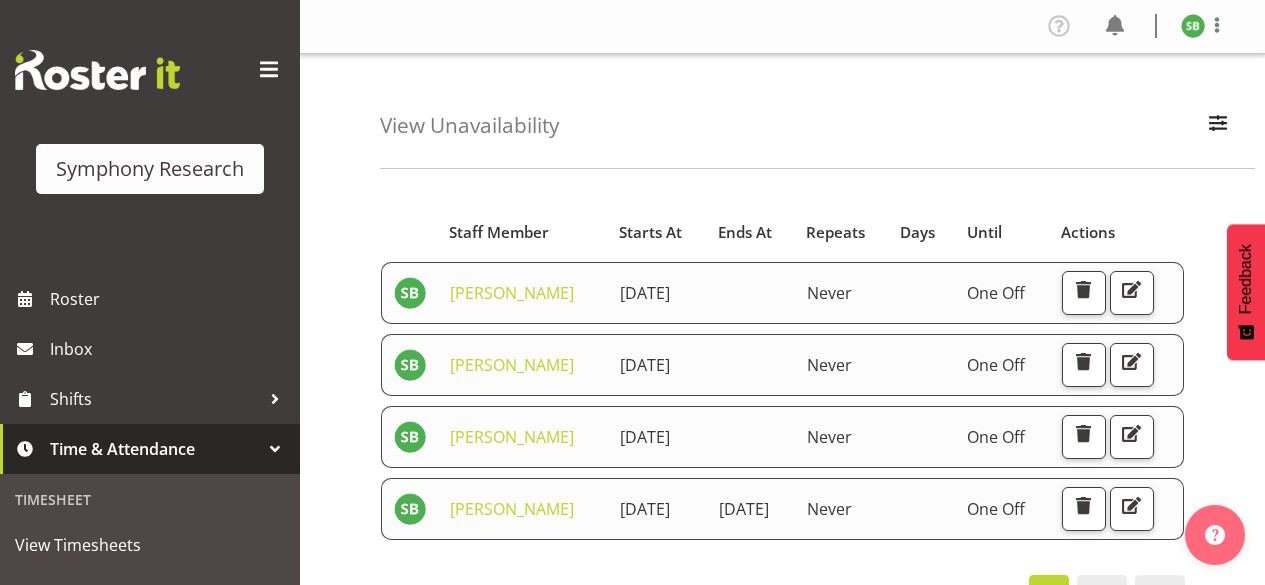 scroll, scrollTop: 0, scrollLeft: 0, axis: both 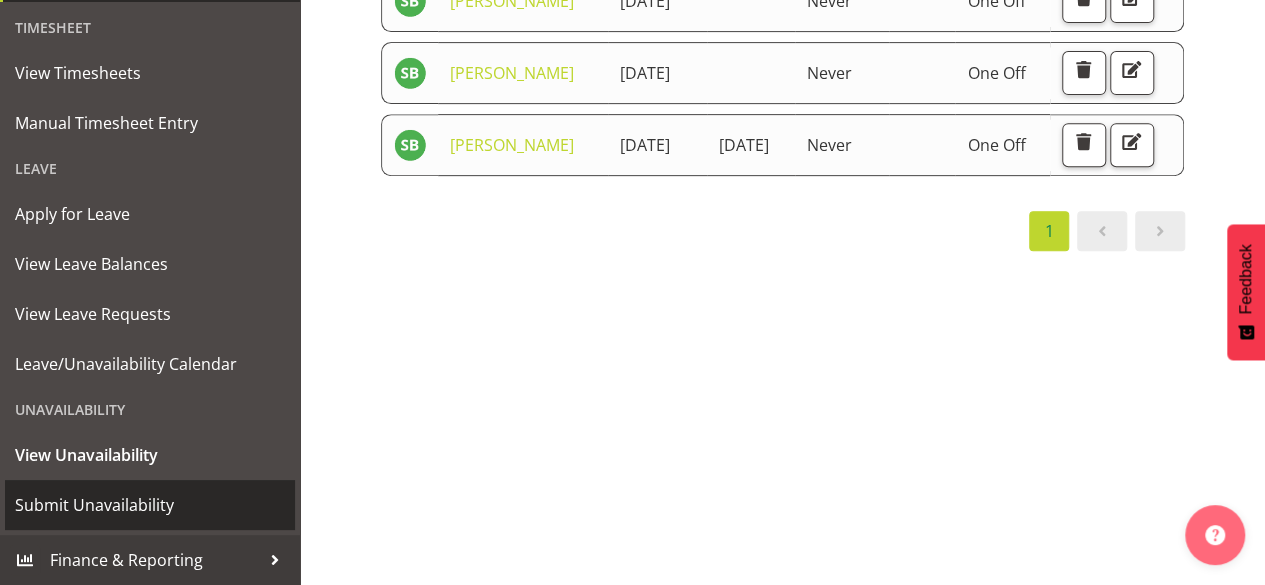 click on "Submit Unavailability" at bounding box center [150, 505] 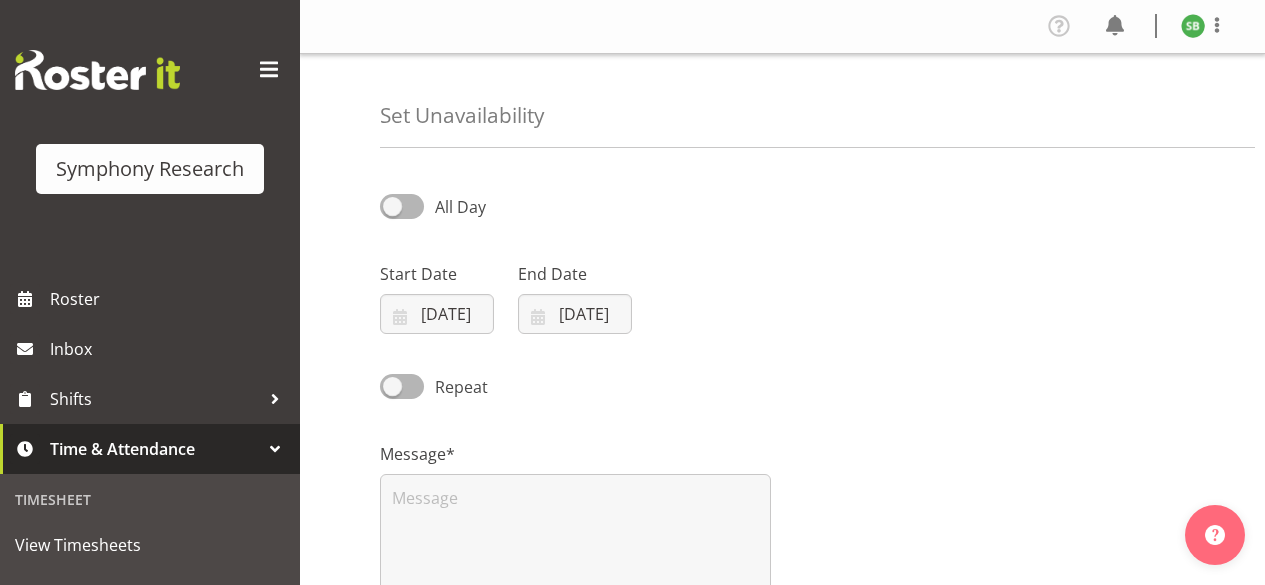 scroll, scrollTop: 0, scrollLeft: 0, axis: both 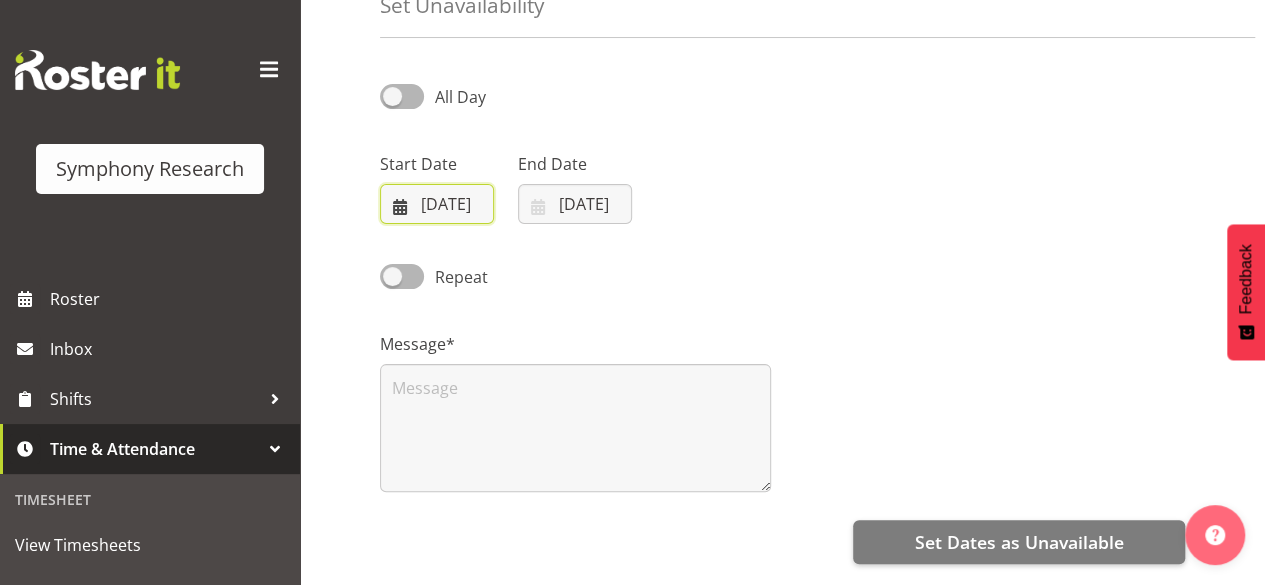 click on "10/07/2025" at bounding box center [437, 204] 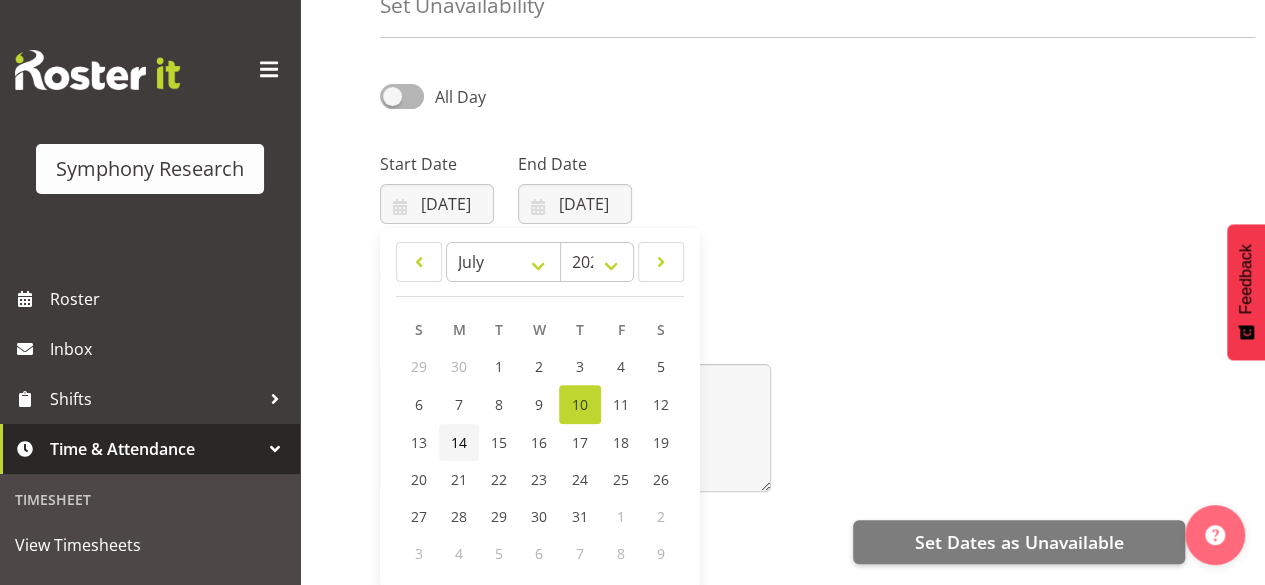 click on "14" at bounding box center [459, 442] 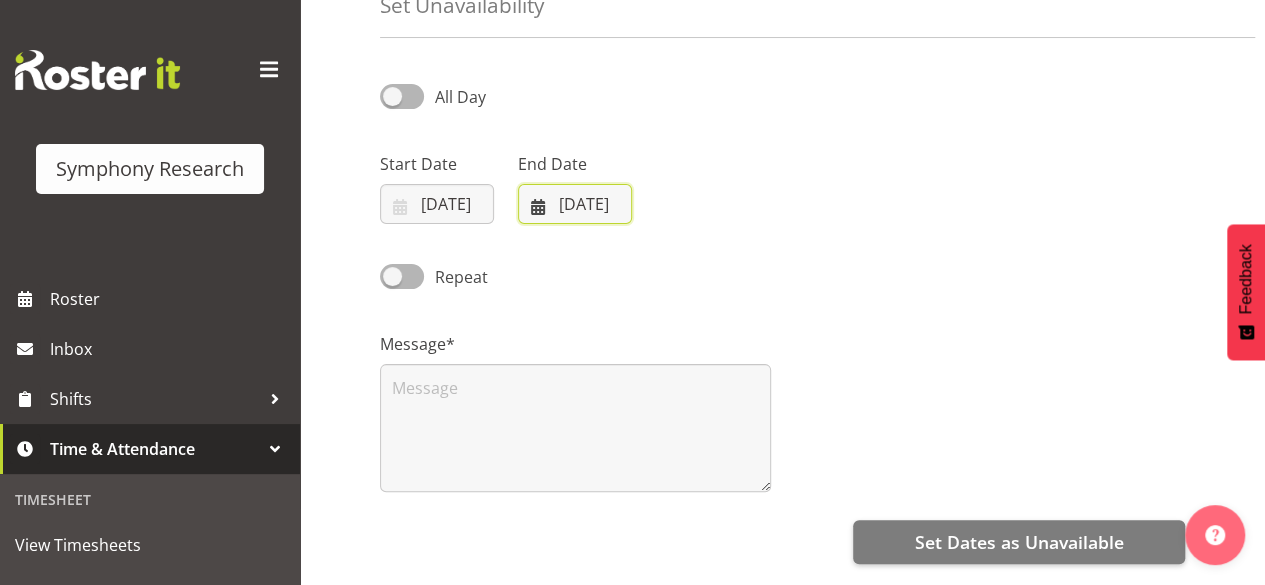 click on "[DATE]" at bounding box center (575, 204) 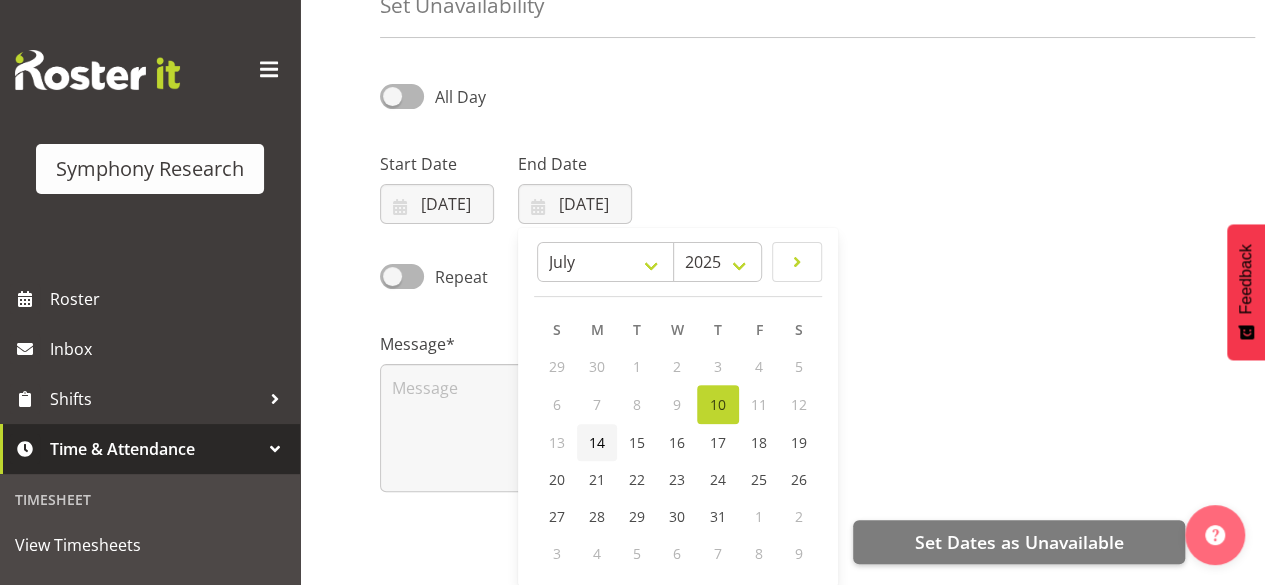 click on "14" at bounding box center [597, 442] 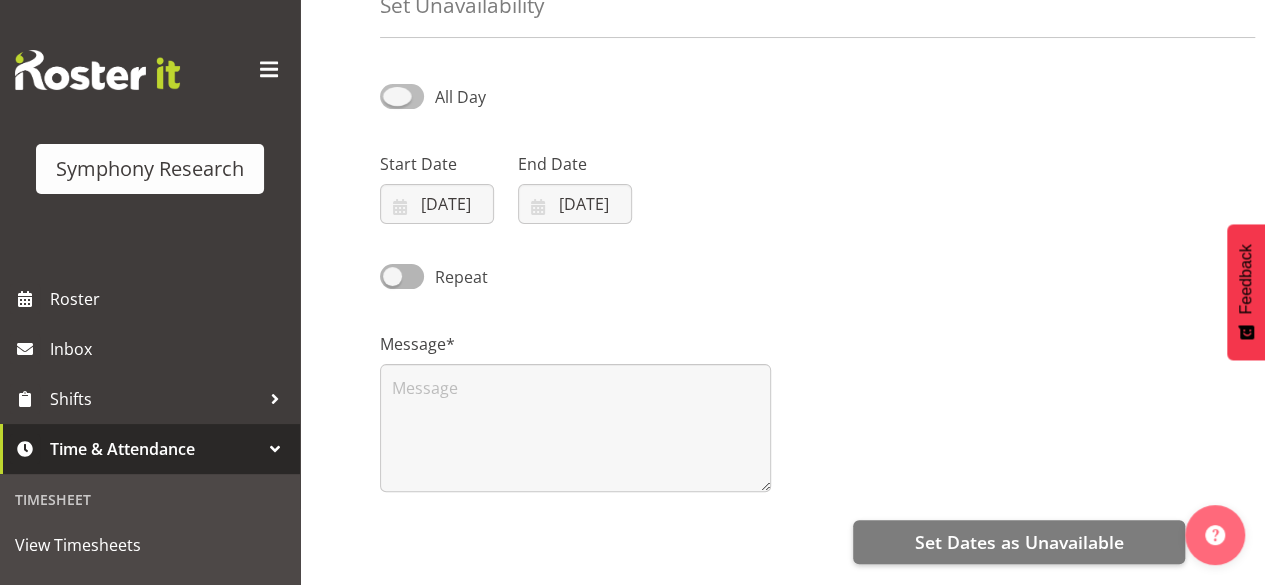 click at bounding box center (402, 96) 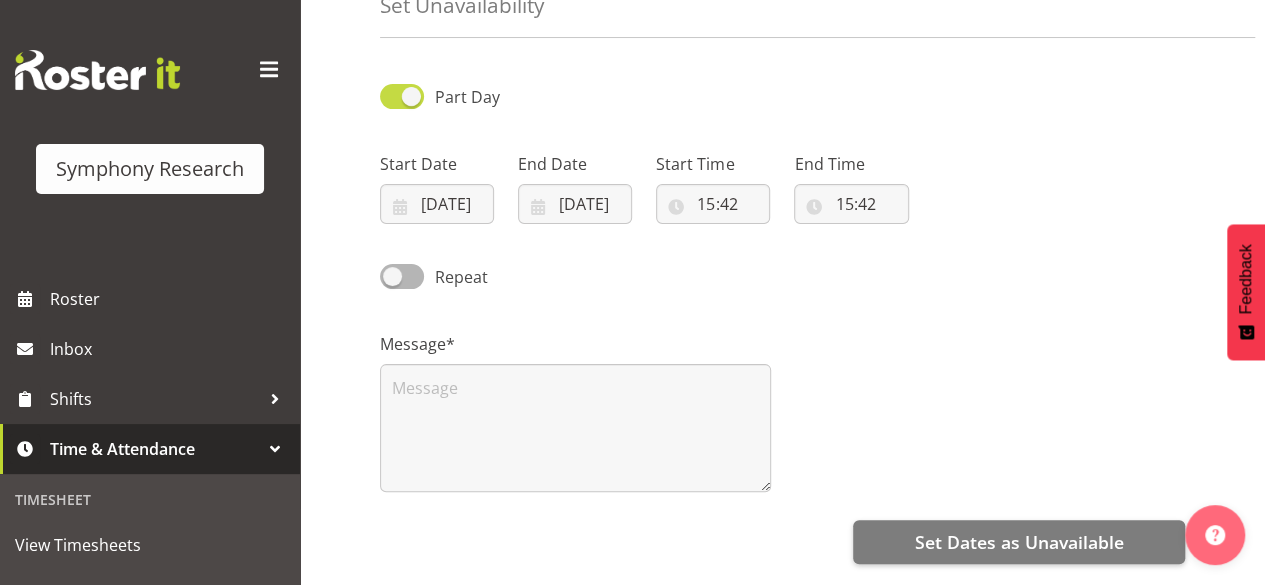 click at bounding box center [402, 96] 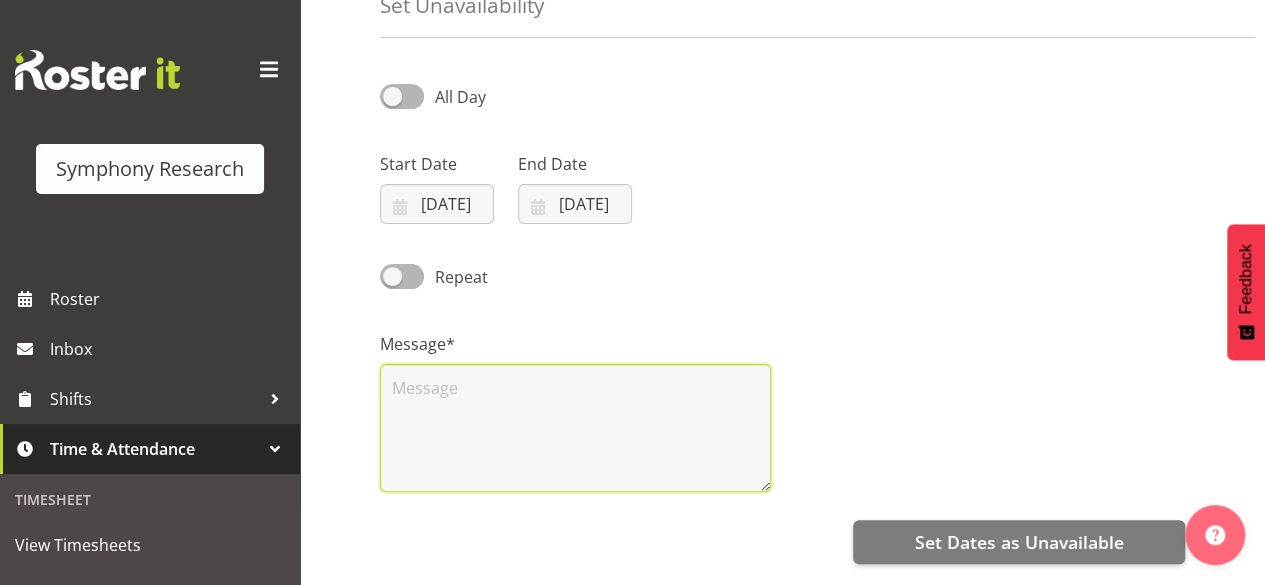 click at bounding box center (575, 428) 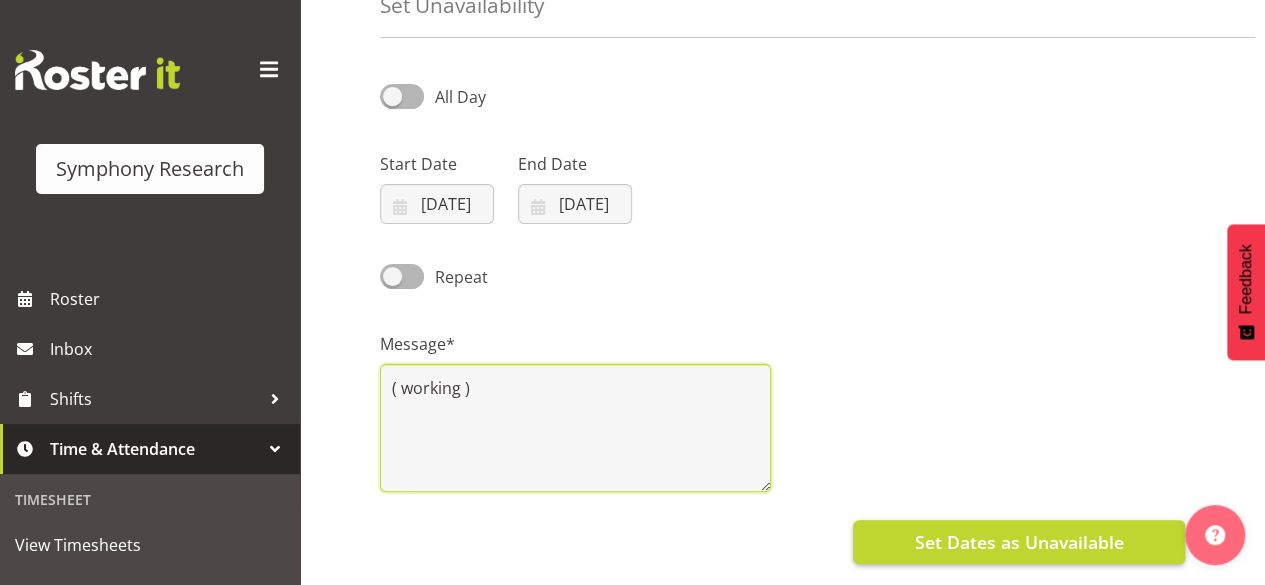 type on "( working )" 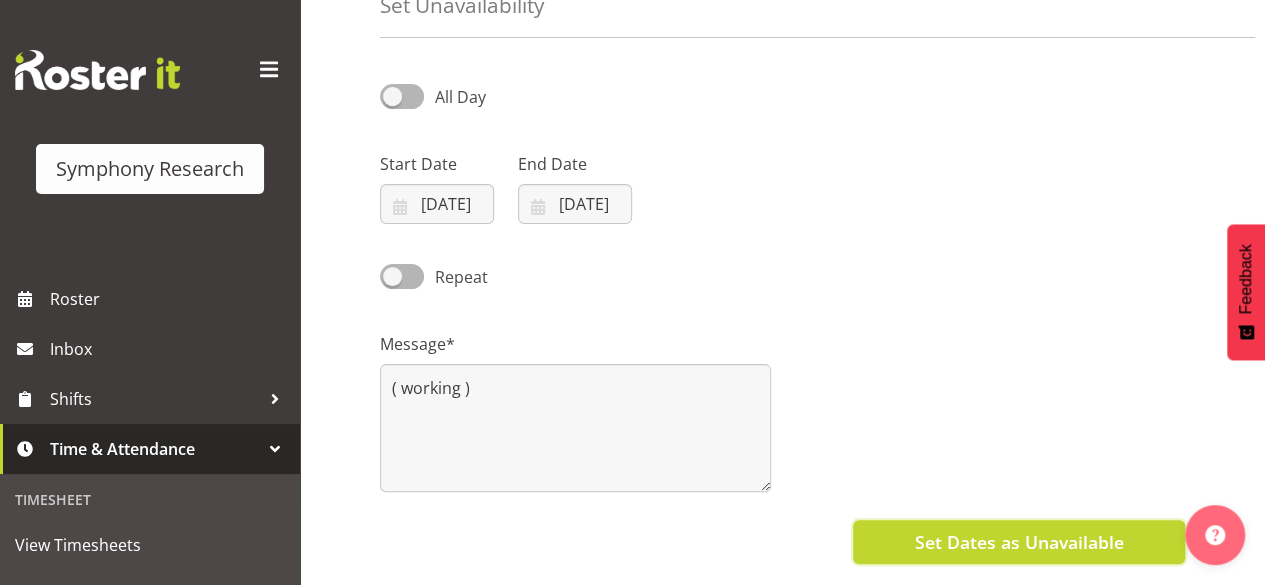 click on "Set Dates as Unavailable" at bounding box center [1019, 542] 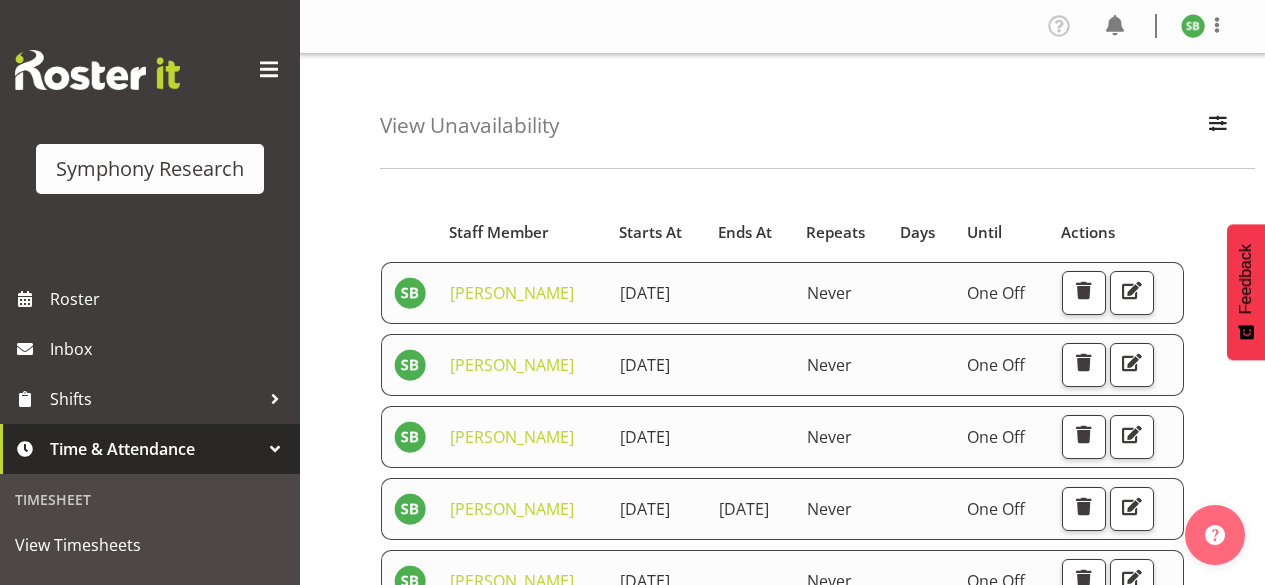 scroll, scrollTop: 0, scrollLeft: 0, axis: both 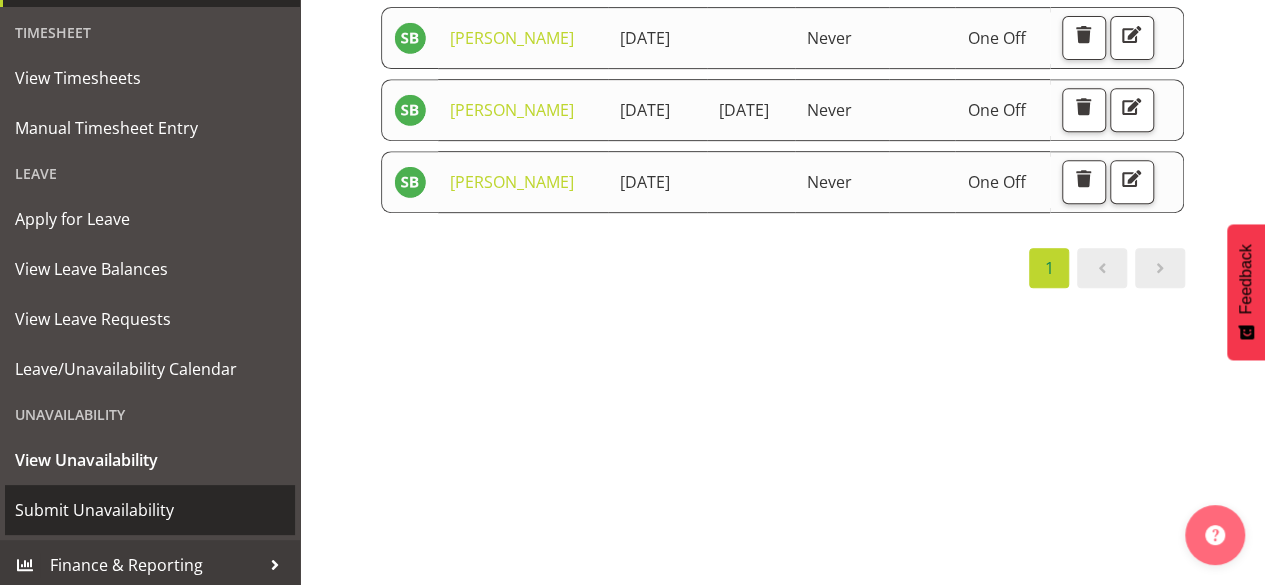 click on "Submit Unavailability" at bounding box center [150, 510] 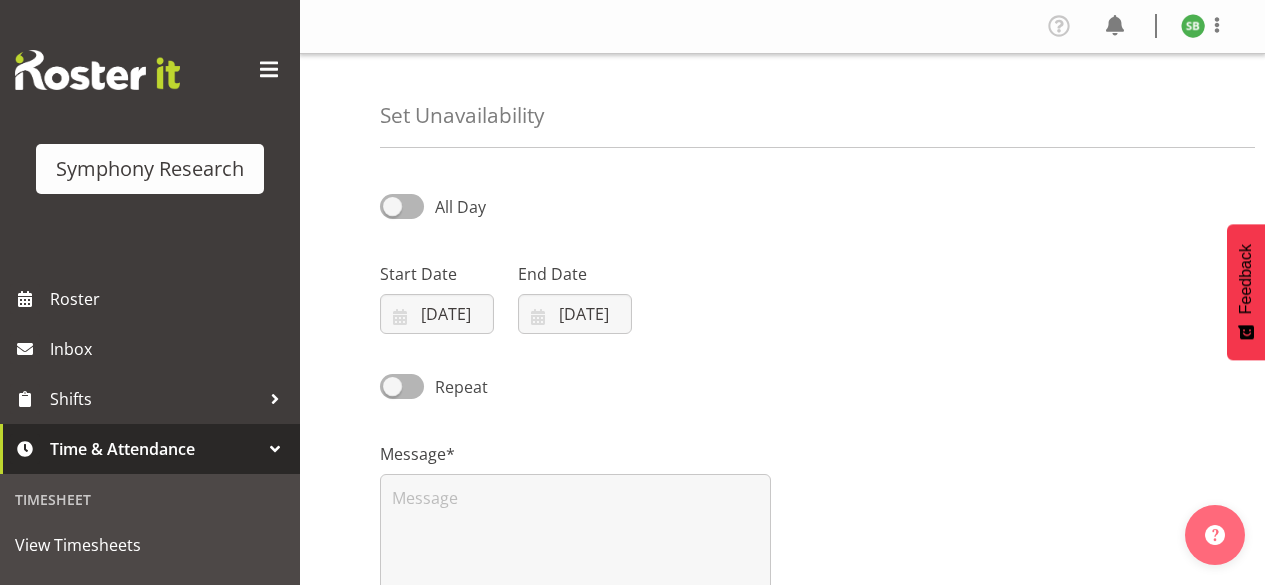 select on "6" 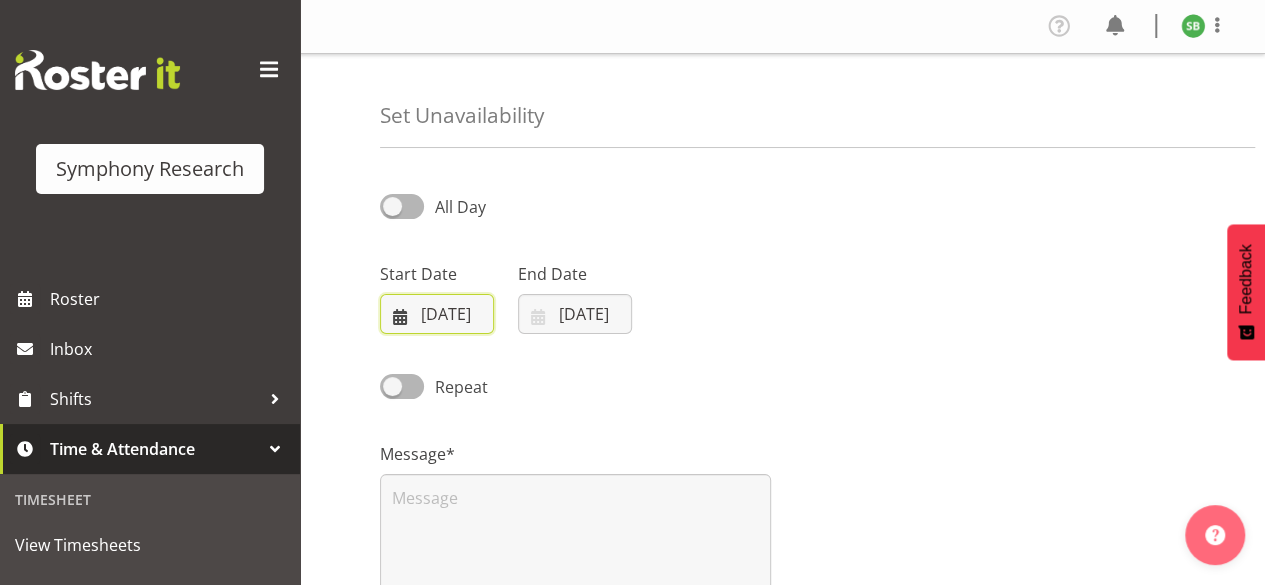 click on "10/07/2025" at bounding box center (437, 314) 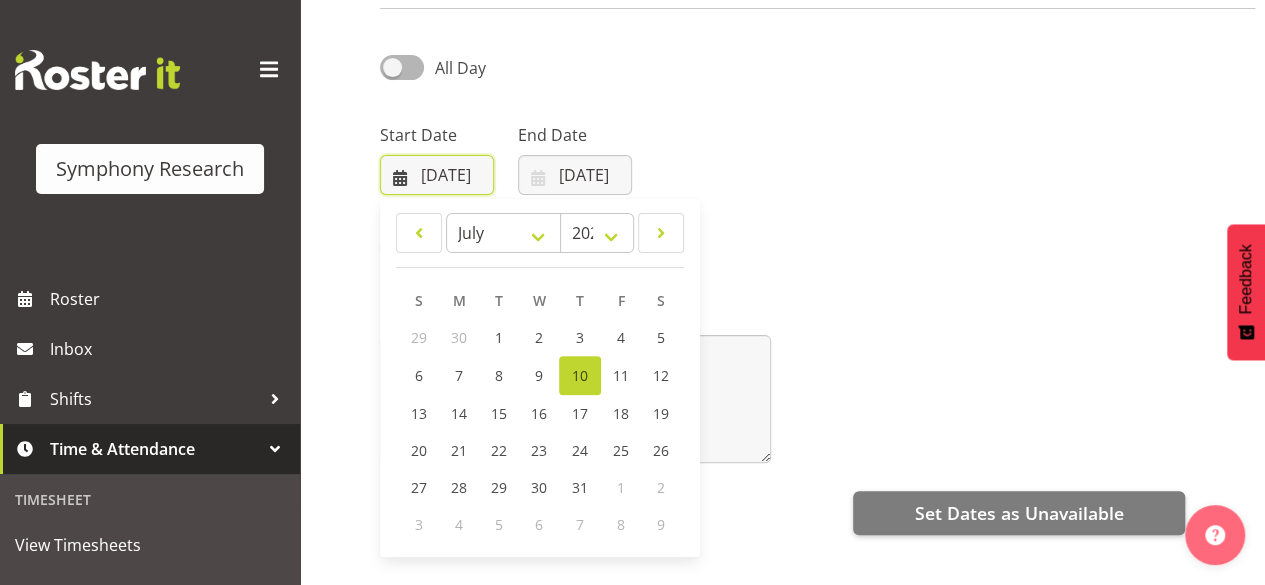scroll, scrollTop: 154, scrollLeft: 0, axis: vertical 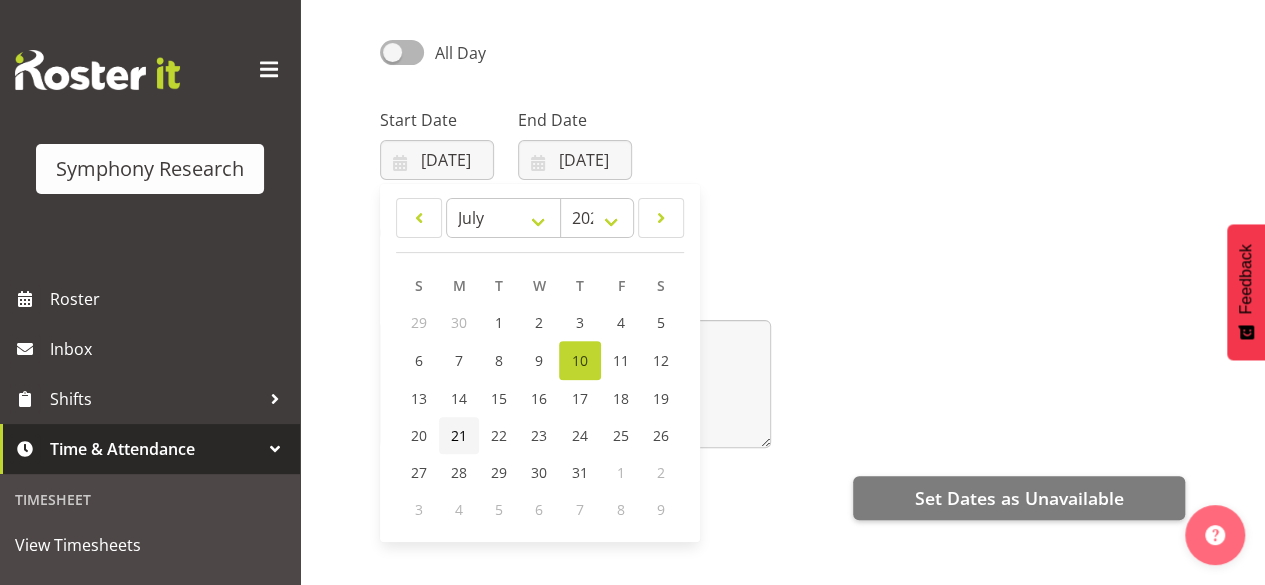 click on "21" at bounding box center (459, 435) 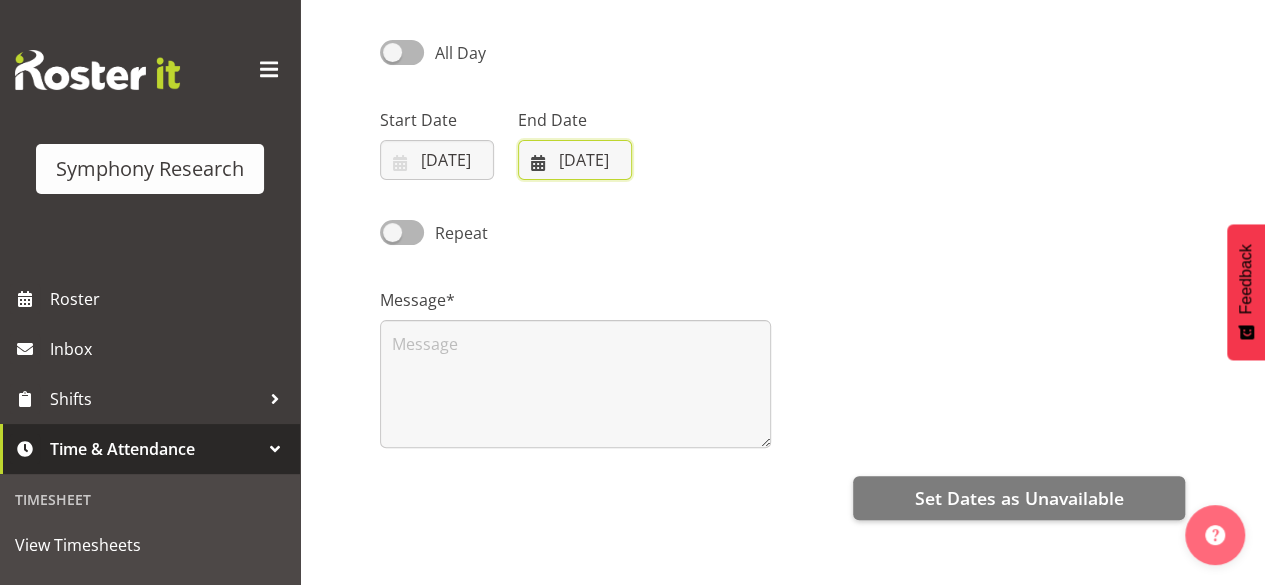 click on "10/07/2025" at bounding box center (575, 160) 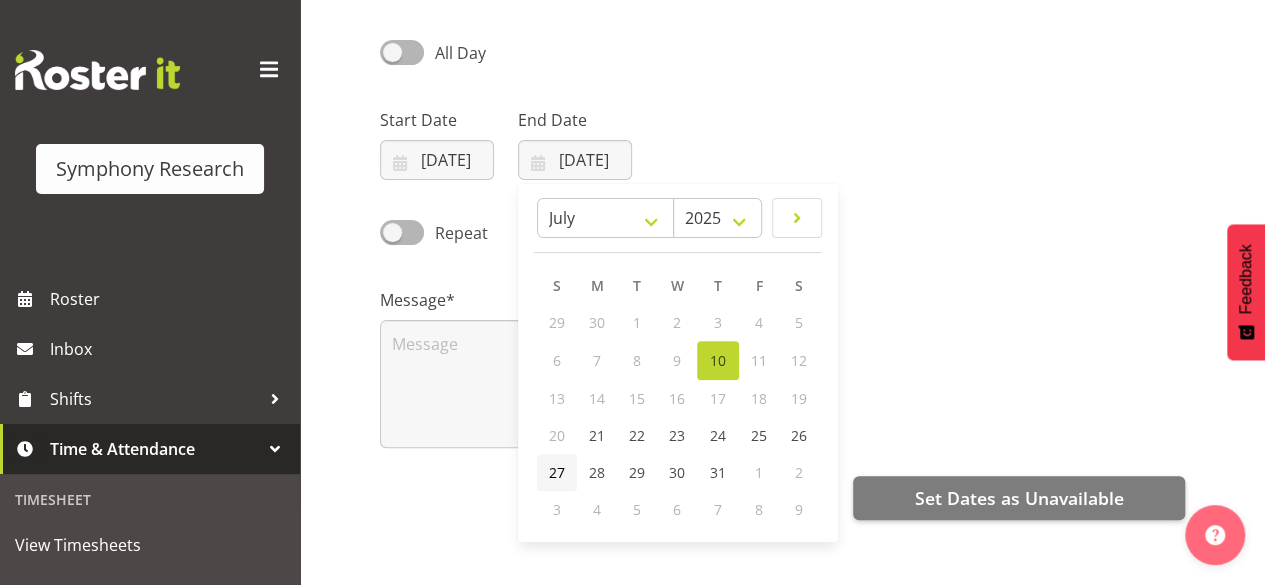 click on "27" at bounding box center (557, 472) 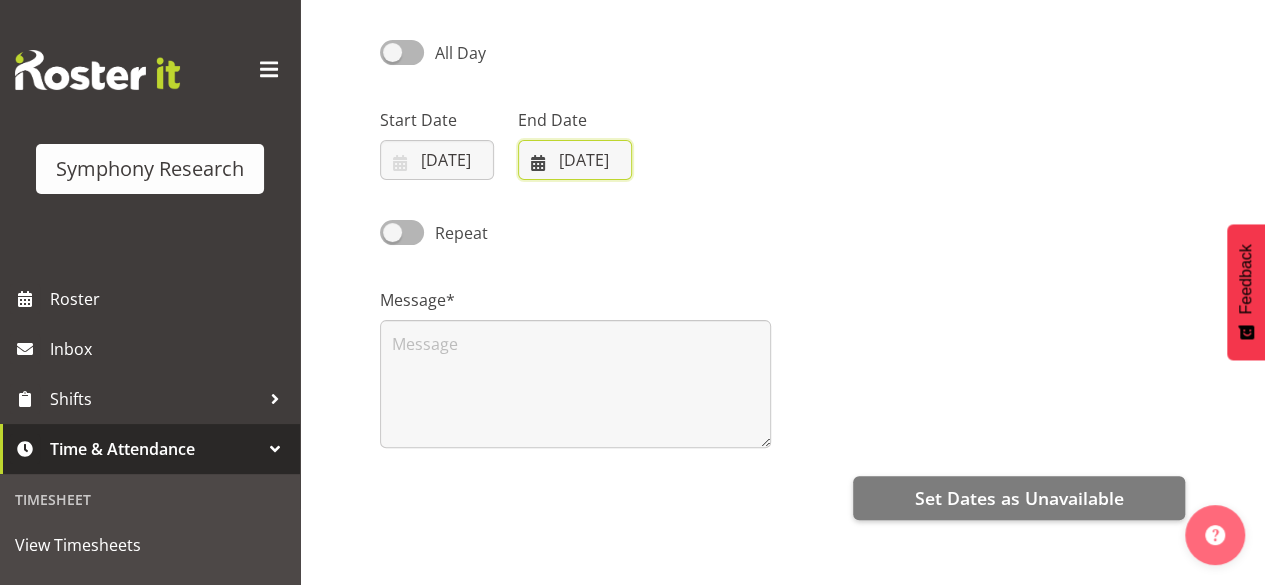 click on "[DATE]" at bounding box center (575, 160) 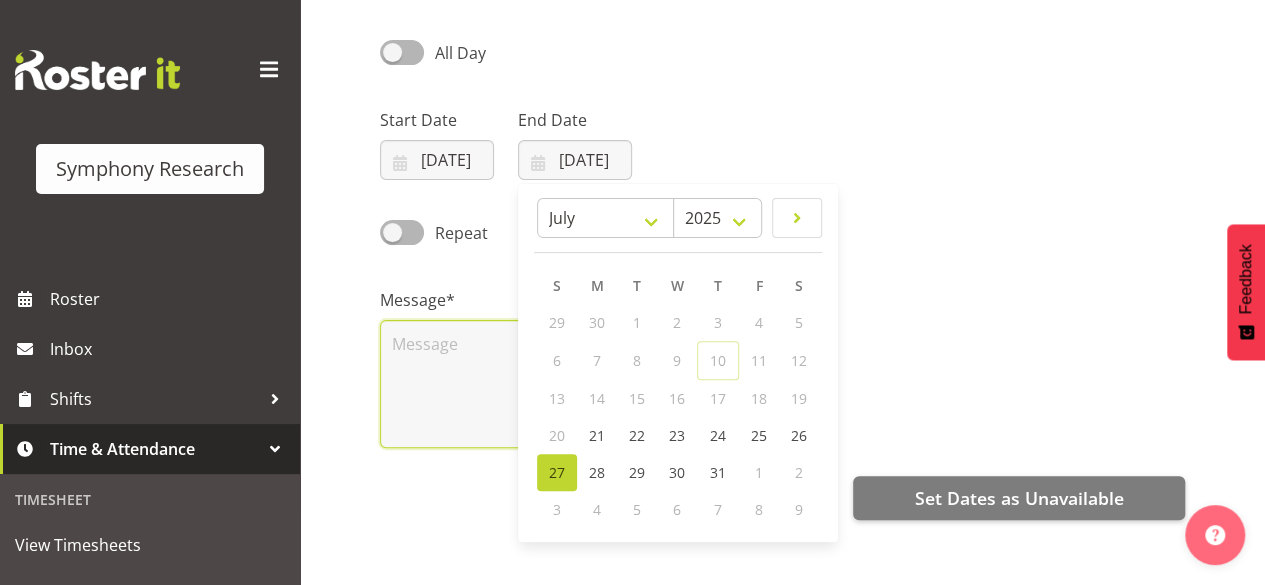 click at bounding box center (575, 384) 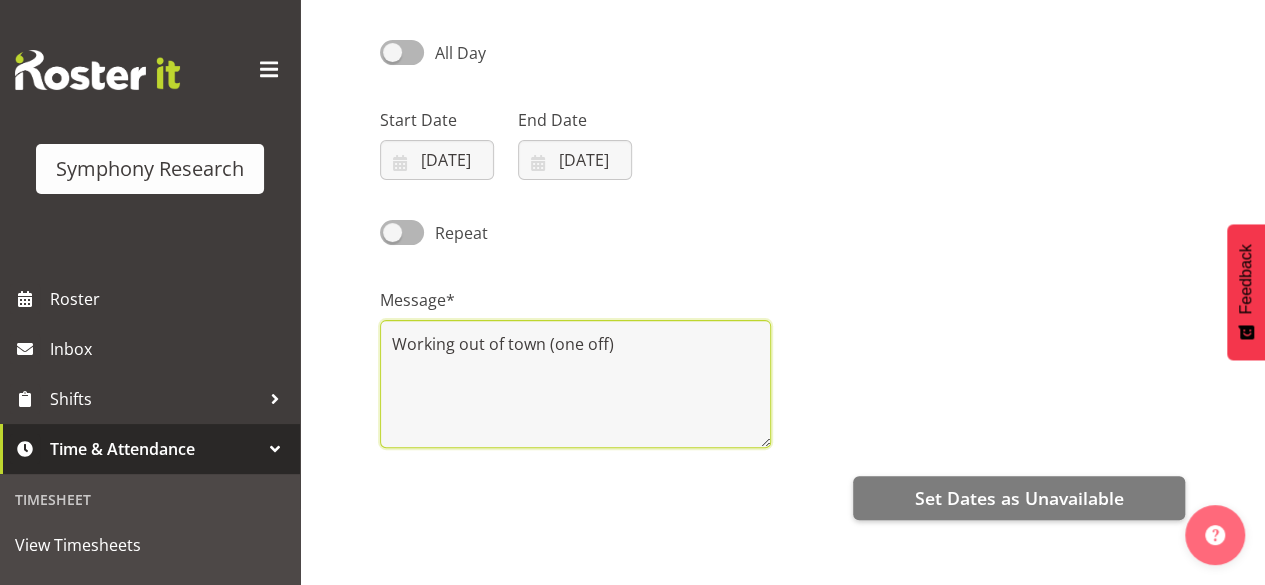 click on "Working out of town (one off)" at bounding box center [575, 384] 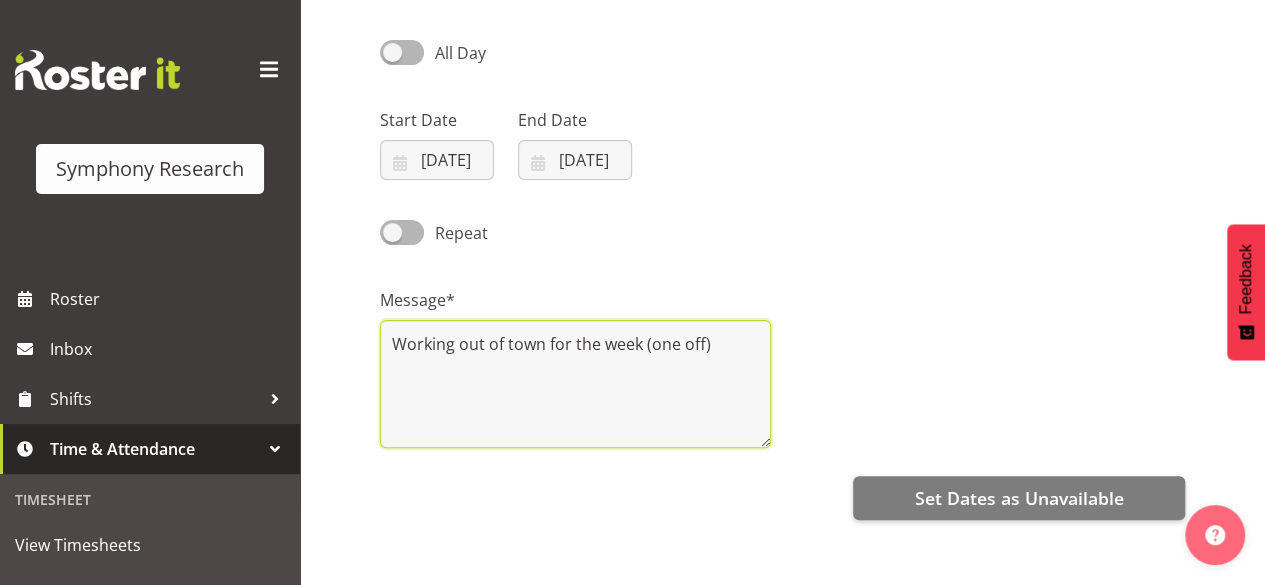 click on "Working out of town for the week (one off)" at bounding box center (575, 384) 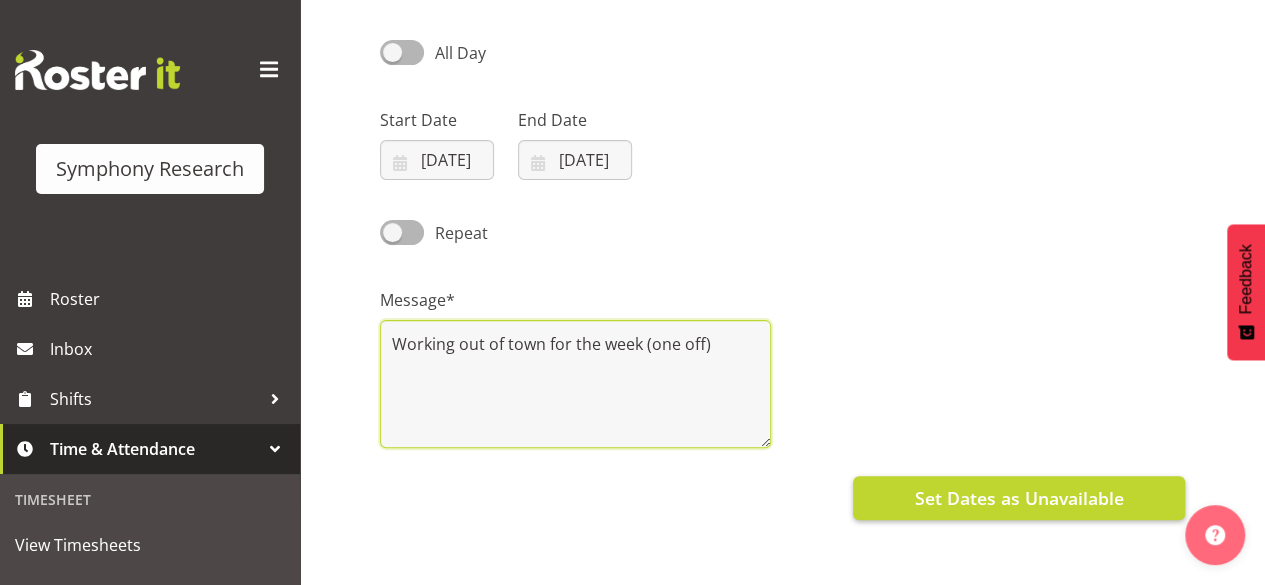 type on "Working out of town for the week (one off)" 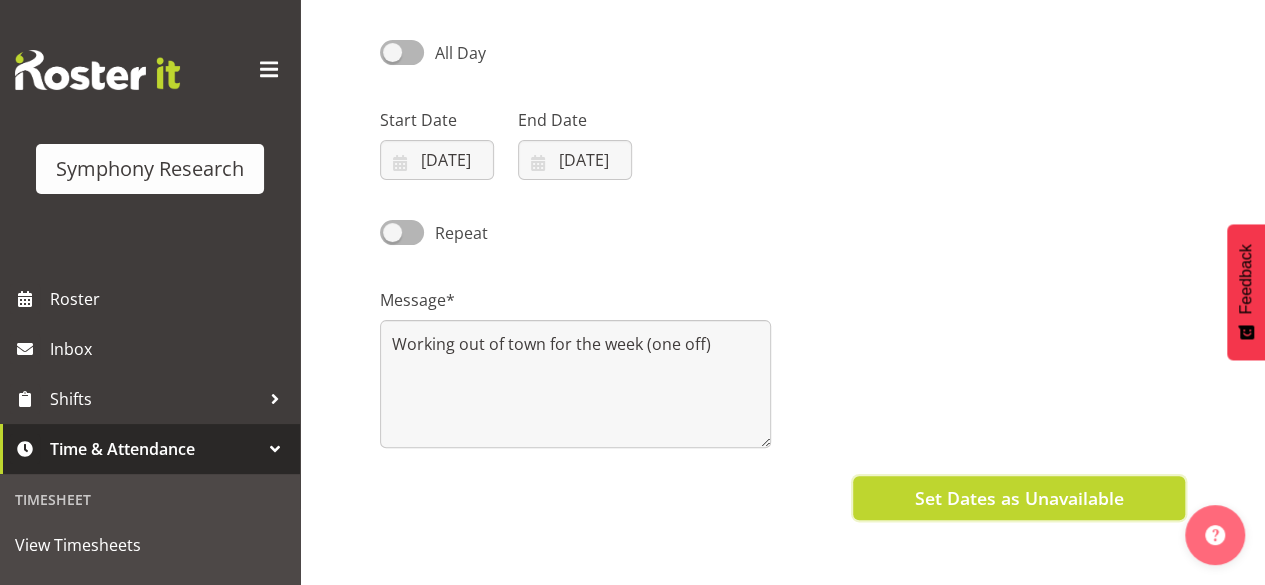 click on "Set Dates as Unavailable" at bounding box center [1018, 498] 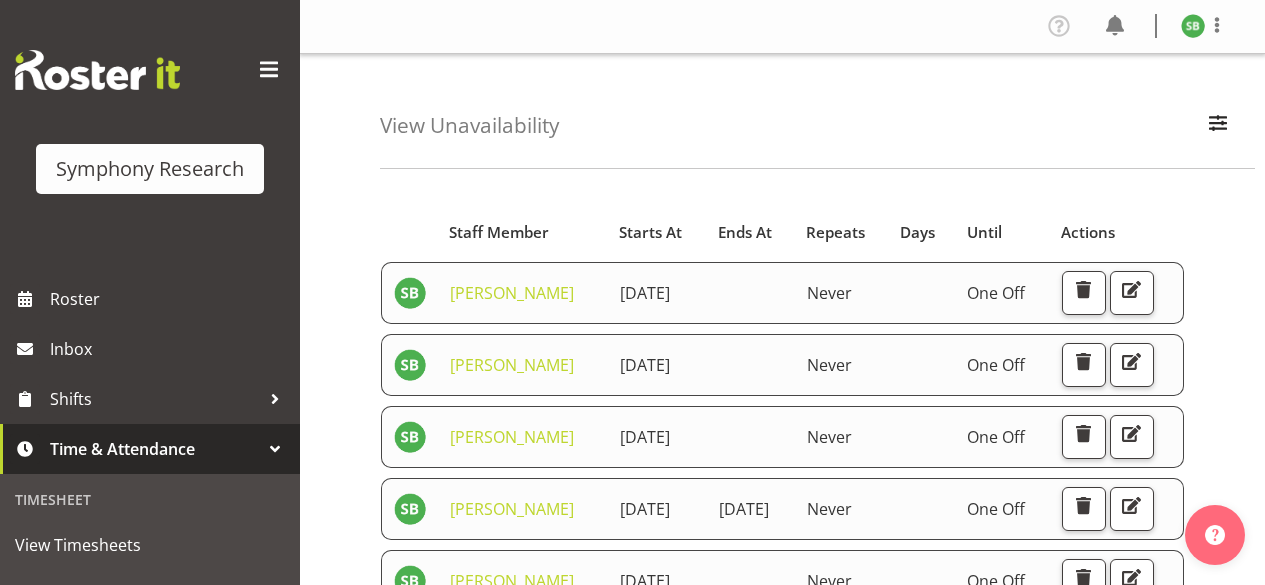 scroll, scrollTop: 0, scrollLeft: 0, axis: both 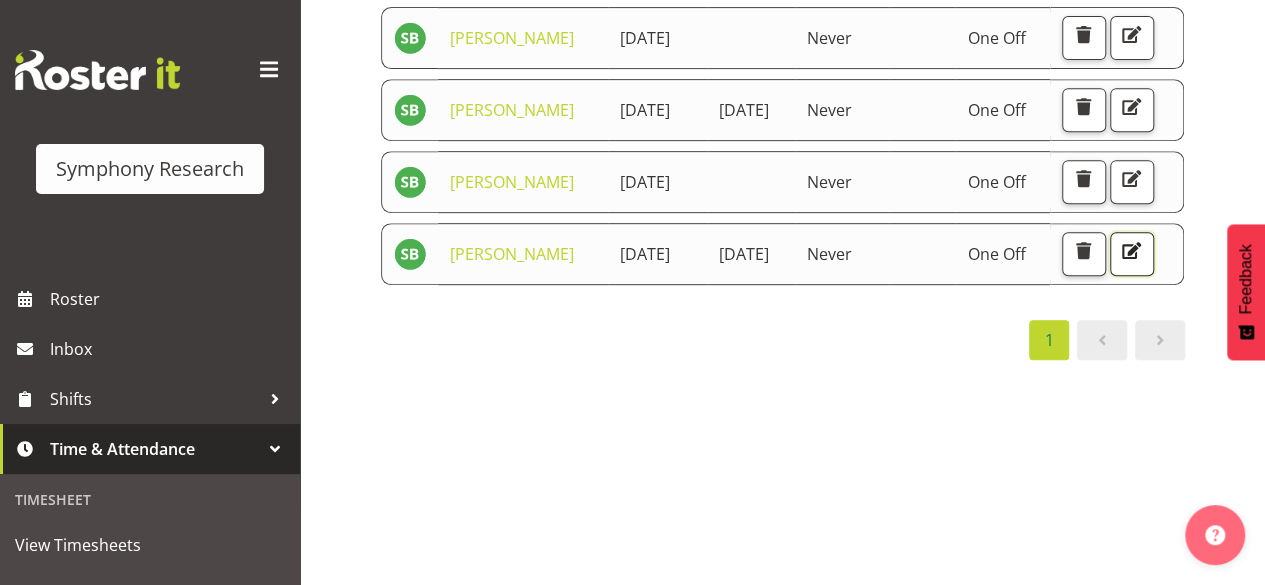 click at bounding box center [1131, 251] 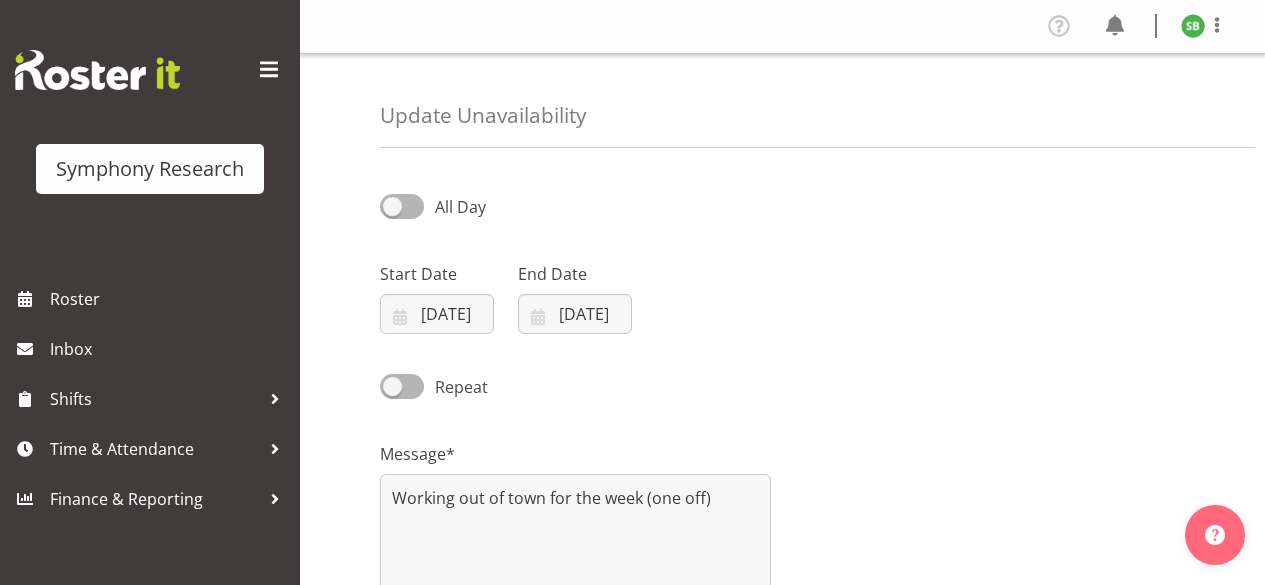 scroll, scrollTop: 0, scrollLeft: 0, axis: both 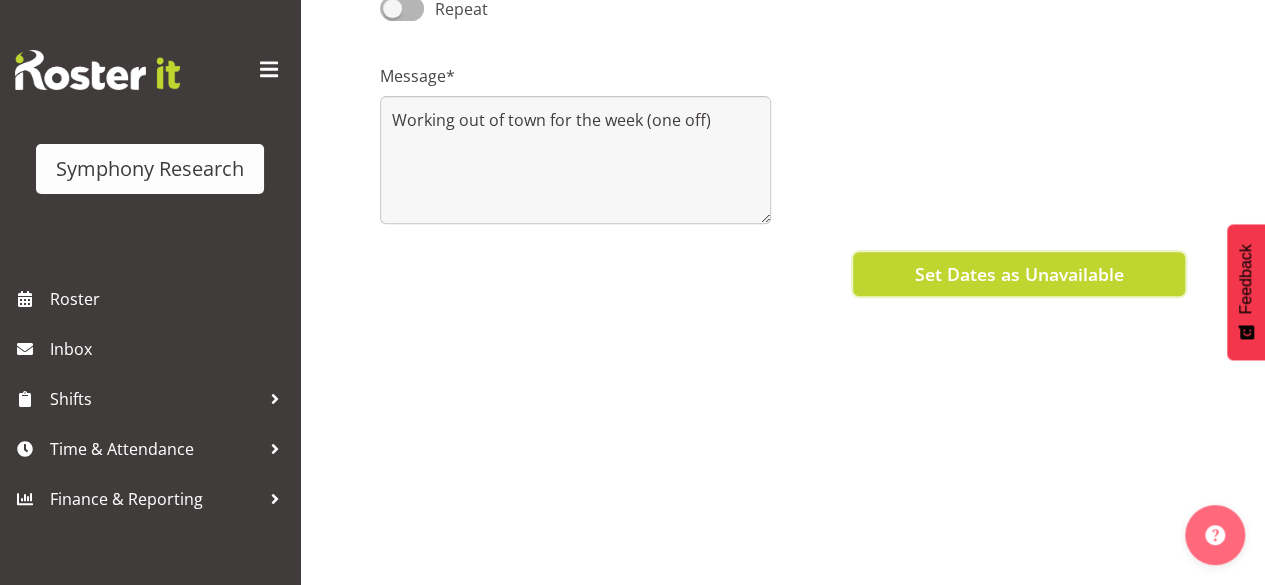 click on "Set Dates as Unavailable" at bounding box center [1018, 274] 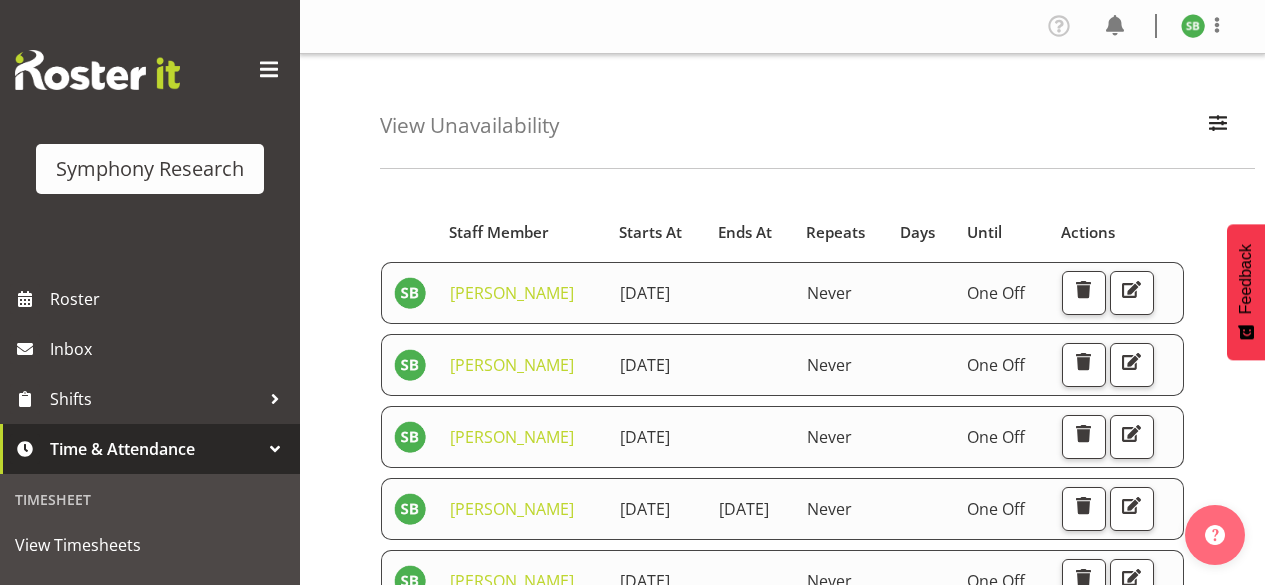 click on "Symphony Research    Roster         Inbox         Shifts         Time & Attendance
Timesheet
View Timesheets         Manual Timesheet Entry
Leave
Apply for Leave         View Leave Balances         View Leave Requests         Leave/Unavailability Calendar
Unavailability
View Unavailability         Submit Unavailability         Finance & Reporting
Profile
Log Out
View Unavailability
Search
Search for a particular employee     Showing current unavailability   Apply                  Starts At      Staff Member   Starts At   Ends At   Repeats   Days   Until   Actions
[PERSON_NAME]
[DATE]     [DATE]" at bounding box center (632, 292) 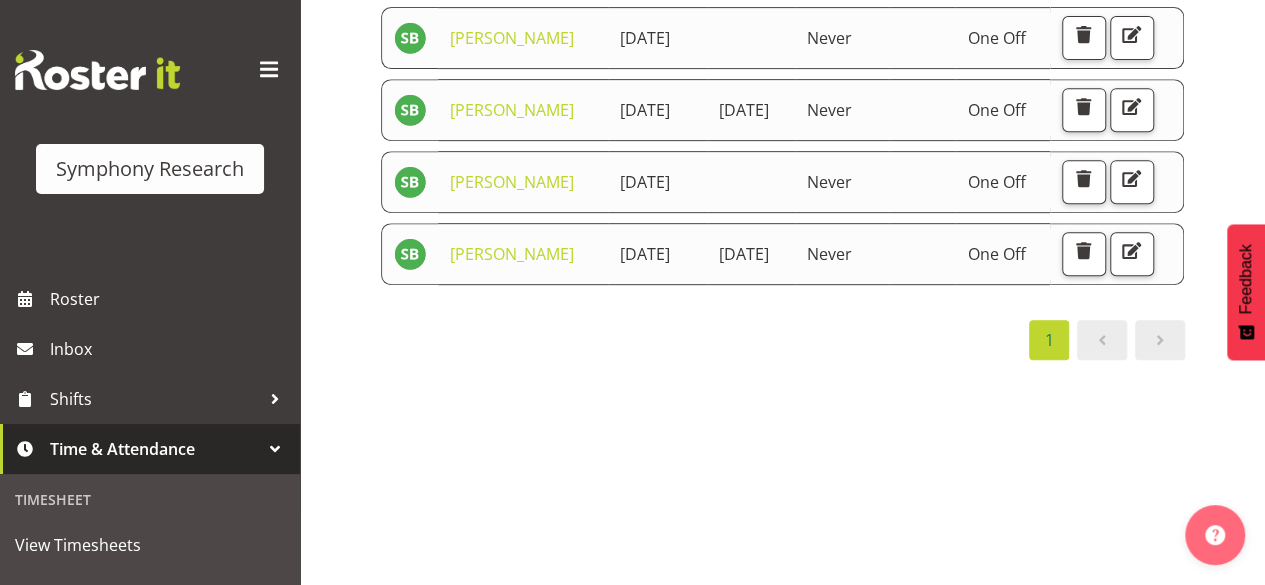 scroll, scrollTop: 462, scrollLeft: 0, axis: vertical 